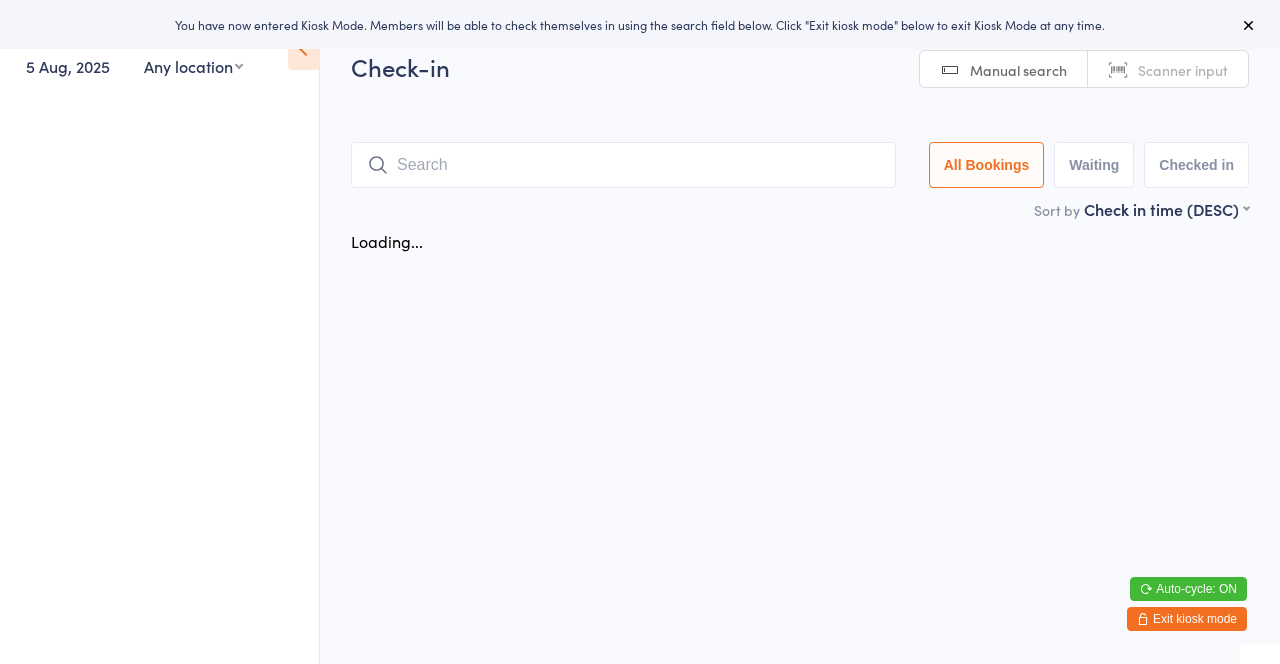 scroll, scrollTop: 0, scrollLeft: 0, axis: both 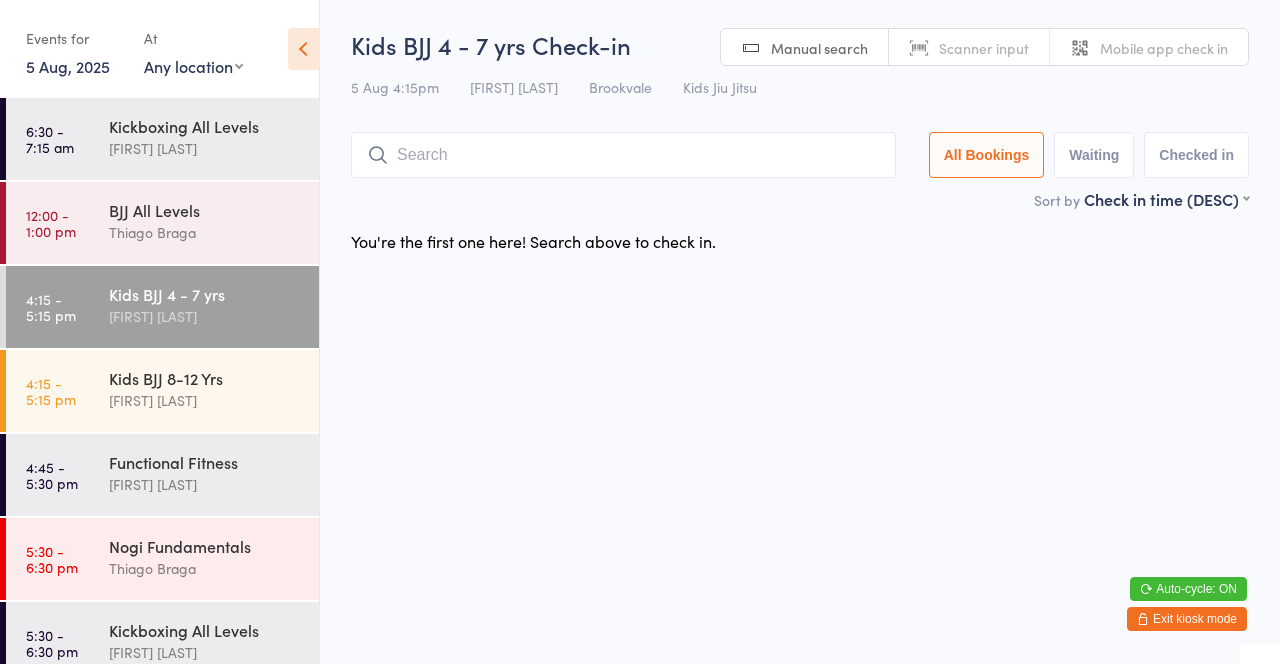 click on "Kids BJJ 8-12 Yrs [FIRST] [LAST]" at bounding box center [214, 389] 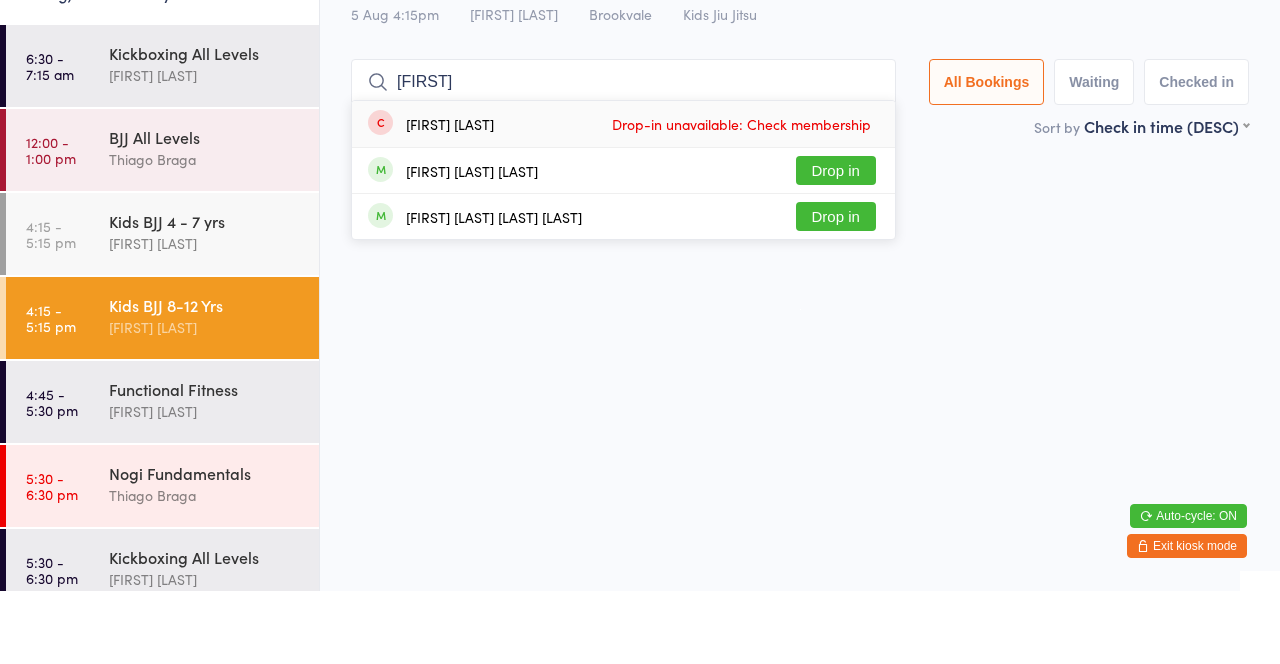 type on "[FIRST]" 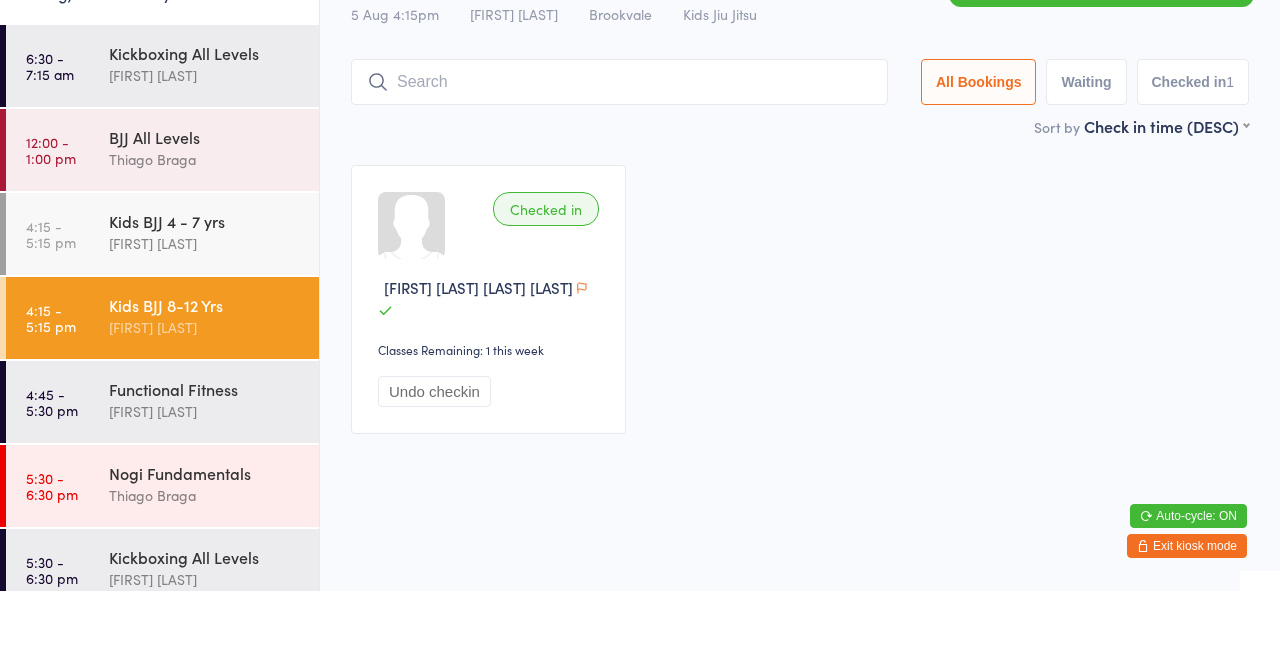 click on "Checked in [FIRST] [LAST] [LAST] Classes Remaining: 1 this week   Undo checkin" at bounding box center (800, 372) 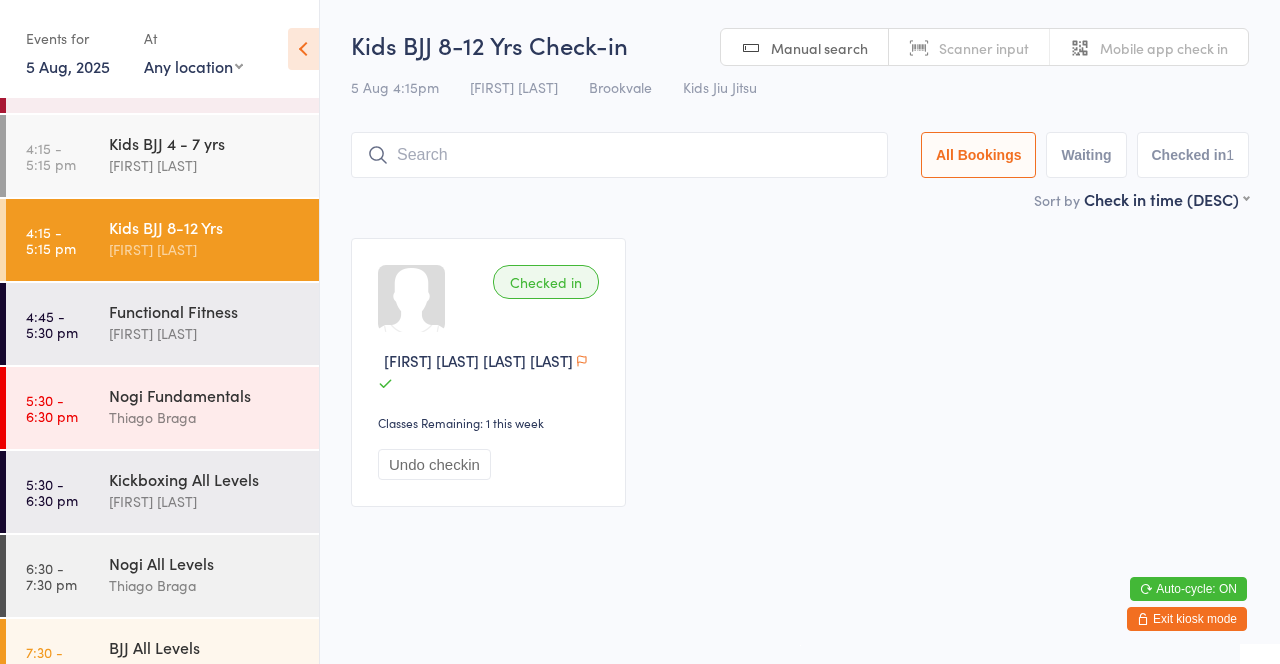 scroll, scrollTop: 157, scrollLeft: 0, axis: vertical 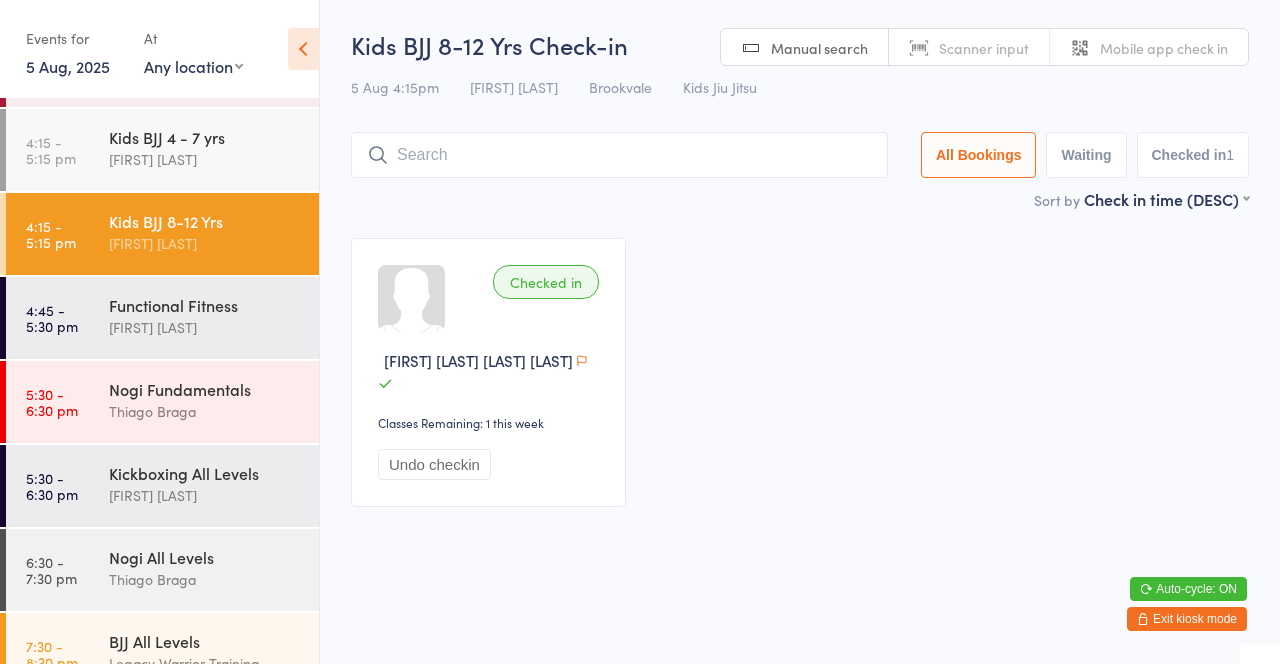 click on "Nogi Fundamentals [FIRST] [LAST]" at bounding box center (214, 400) 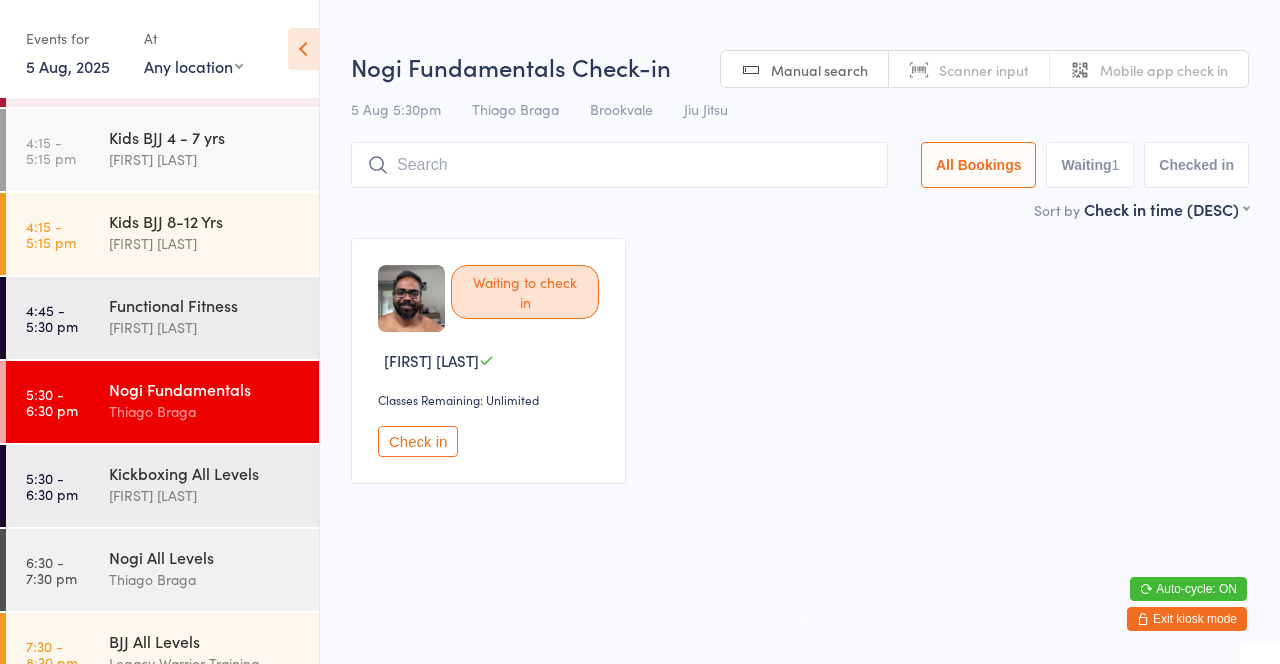 scroll, scrollTop: 210, scrollLeft: 0, axis: vertical 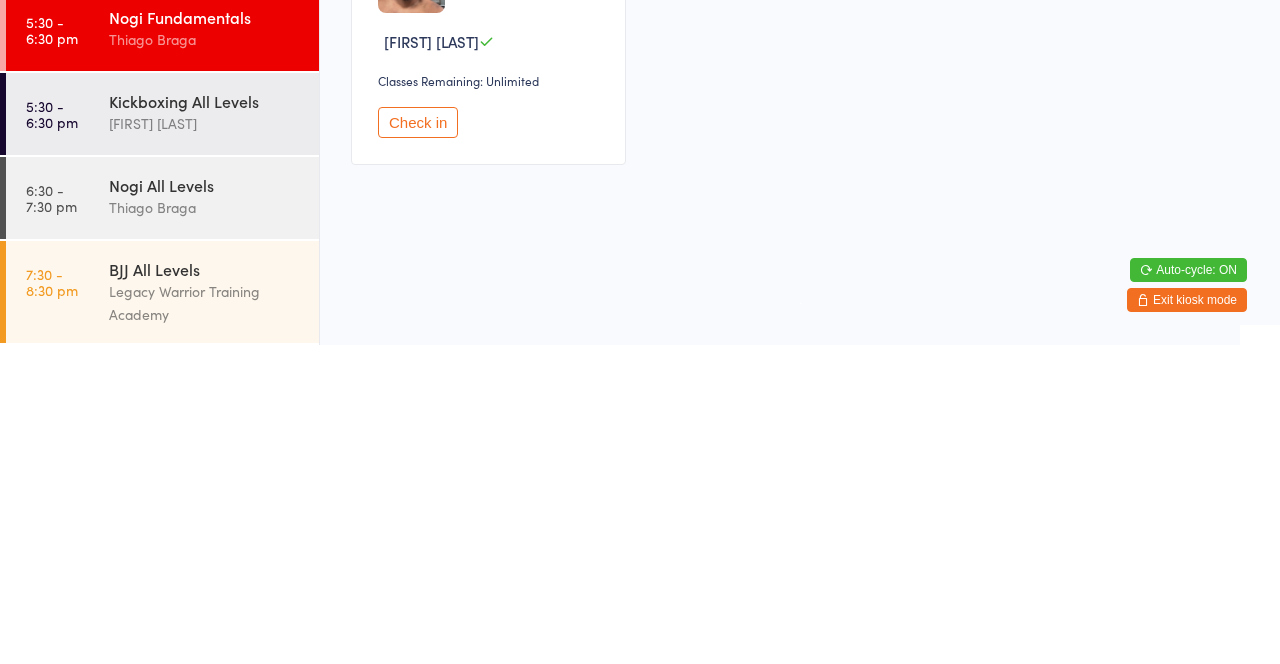 click on "[FIRST] [LAST]" at bounding box center [205, 442] 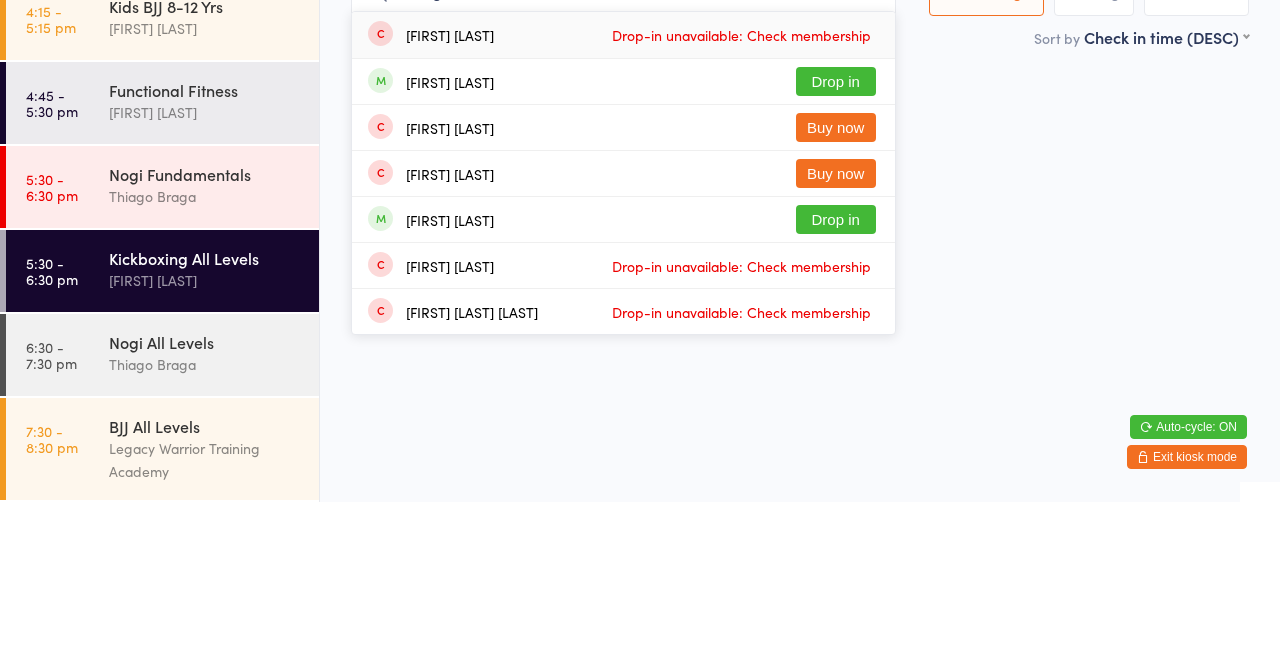 type on "George" 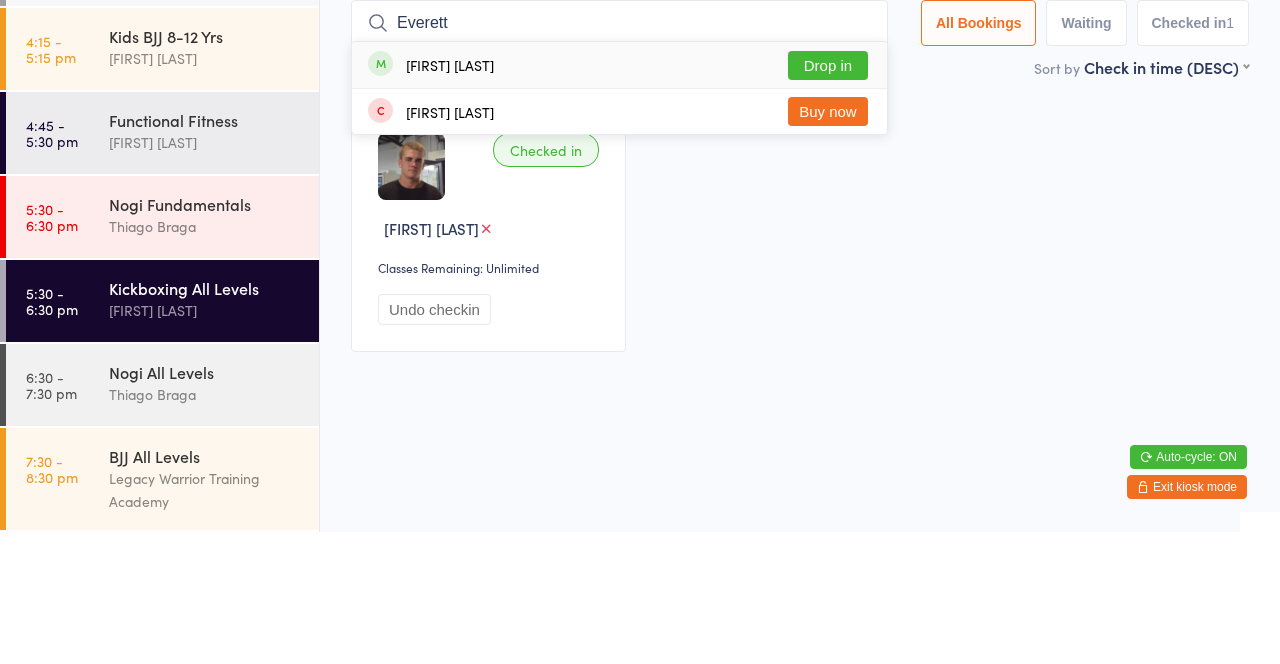 type on "Everett" 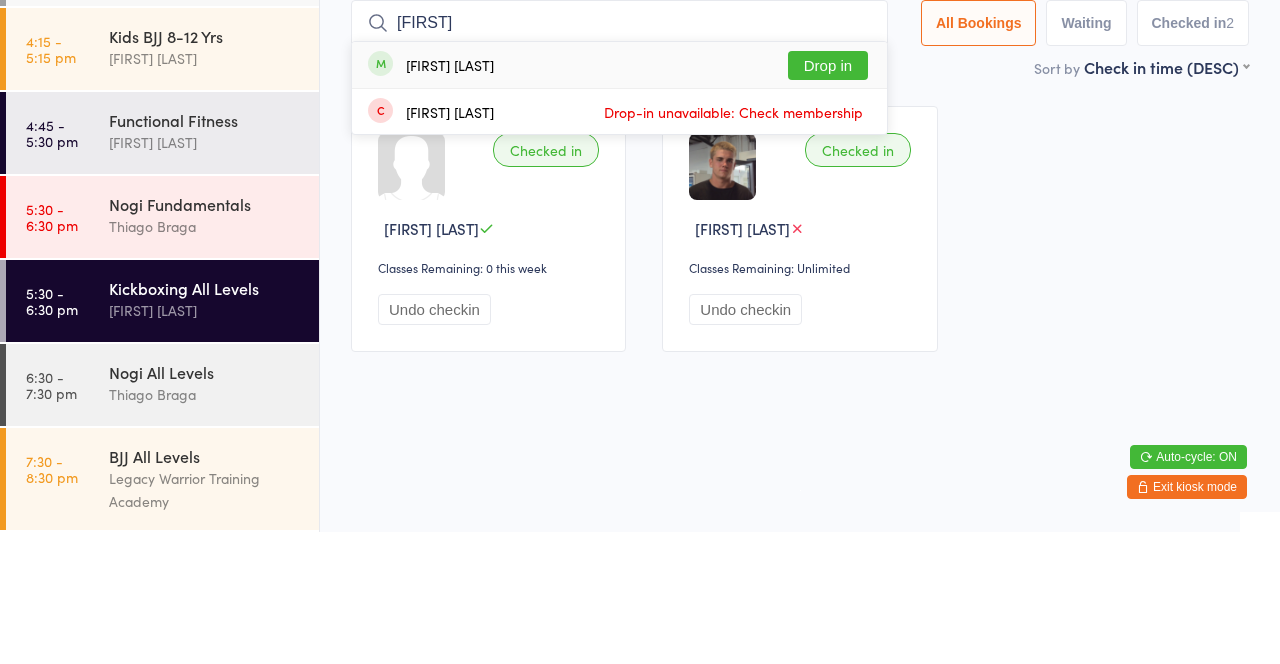type on "[FIRST]" 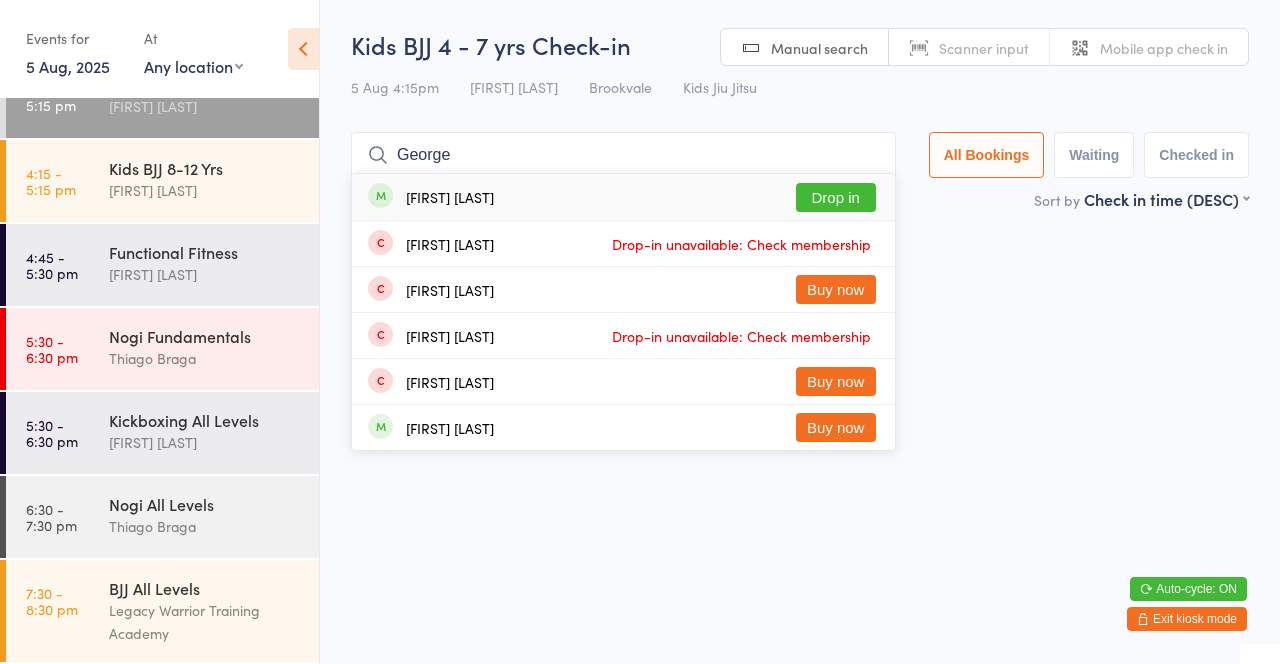 type on "George" 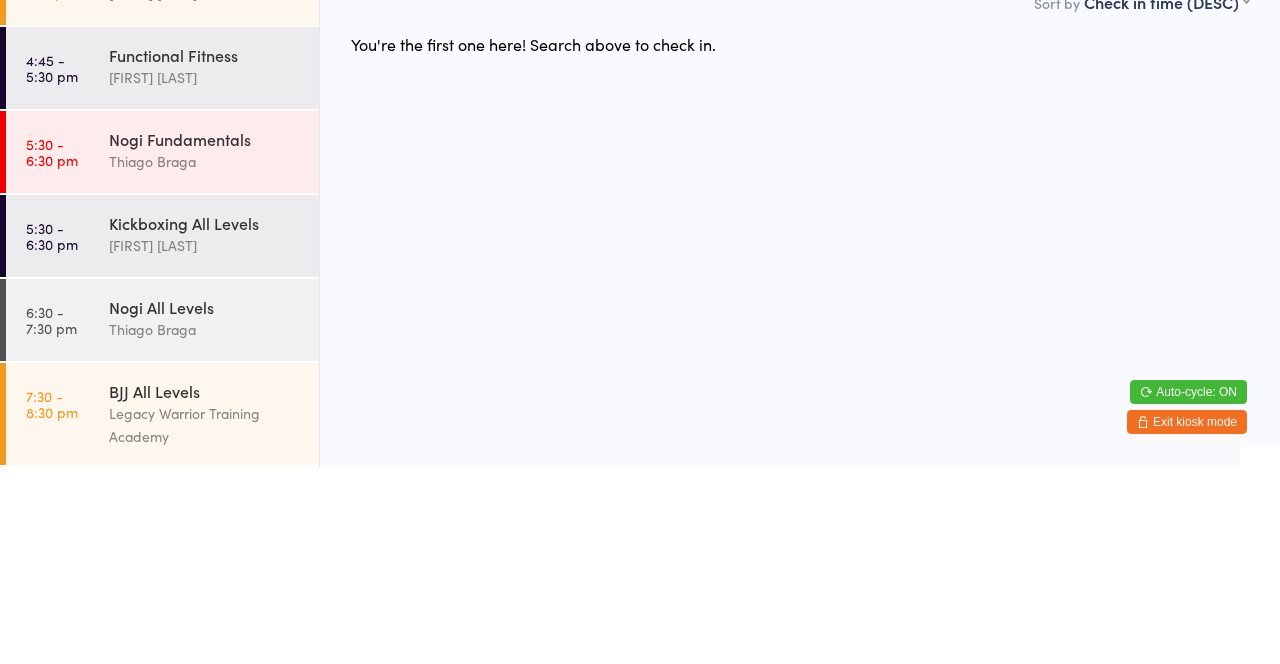 click on "Kickboxing All Levels" at bounding box center (205, 420) 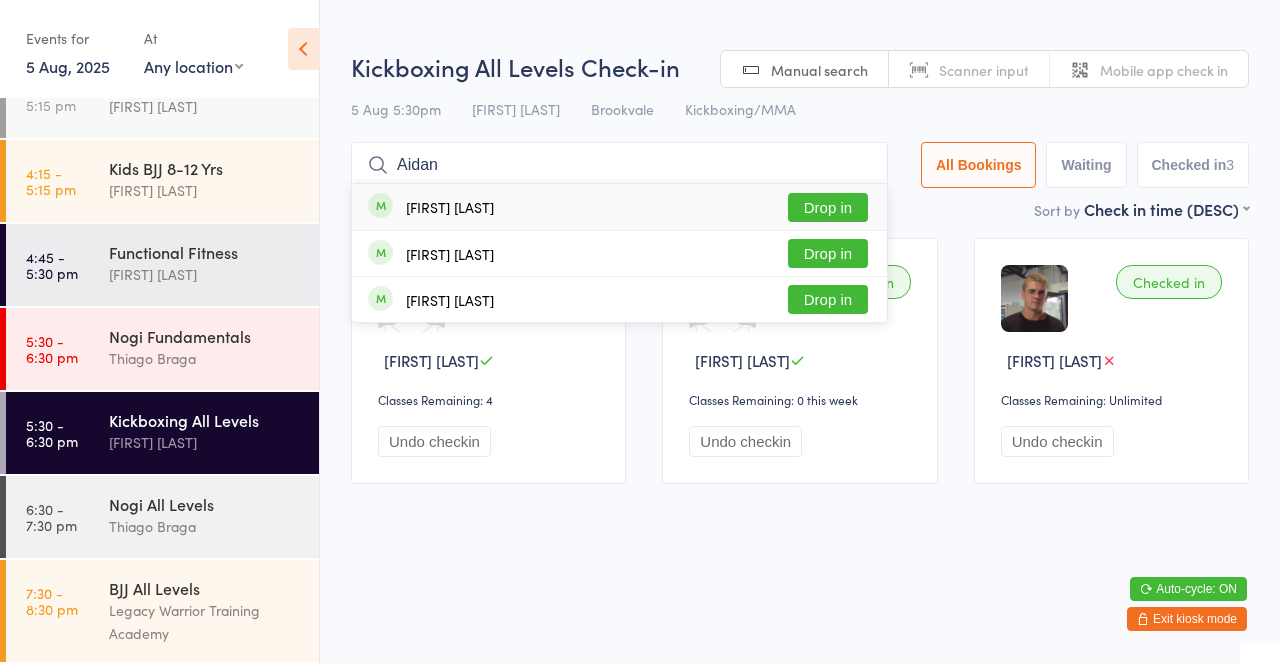 type on "Aidan" 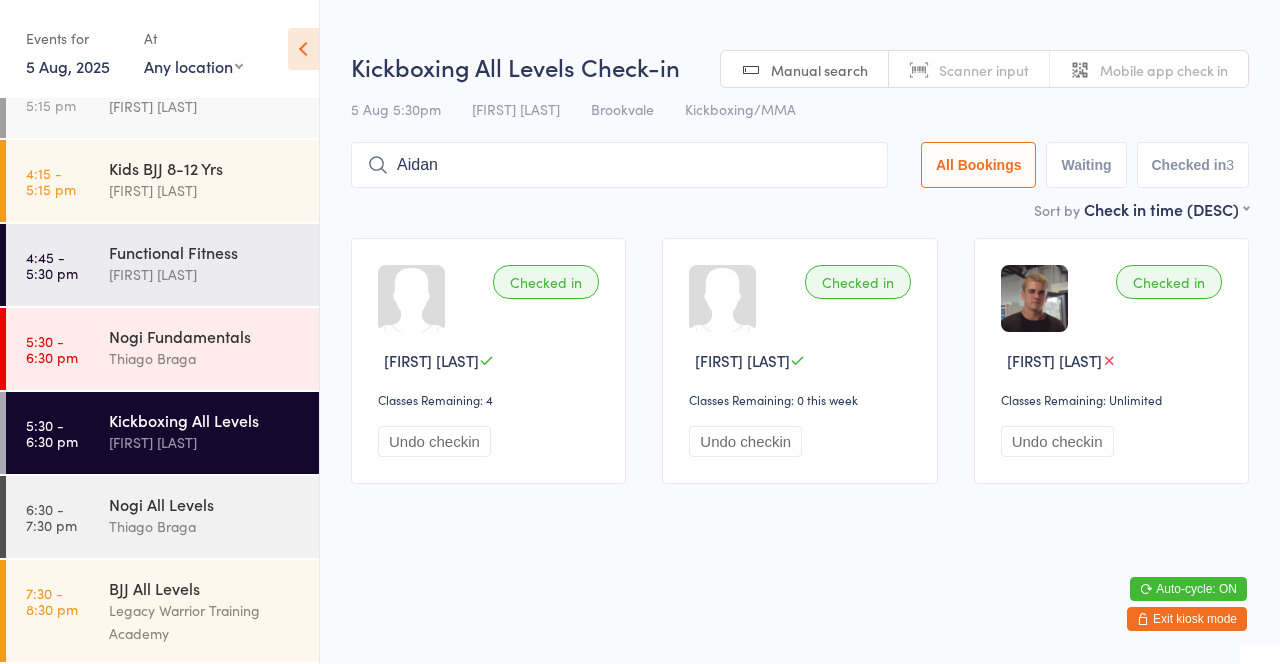type 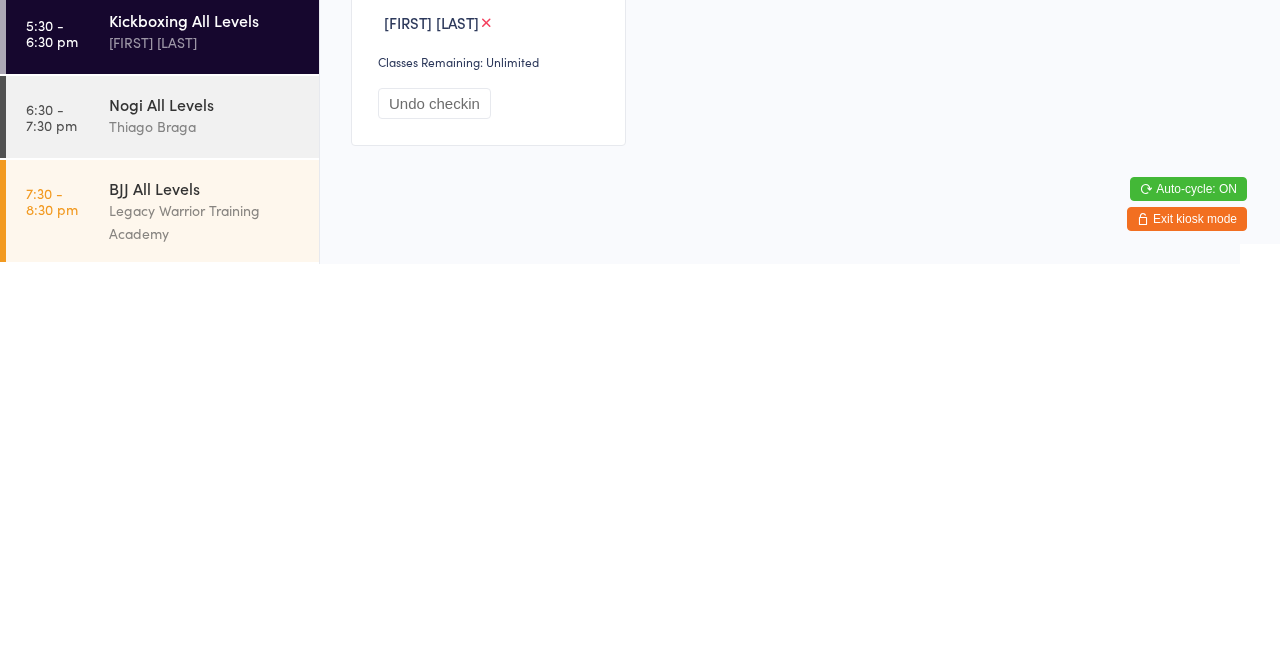 scroll, scrollTop: 243, scrollLeft: 0, axis: vertical 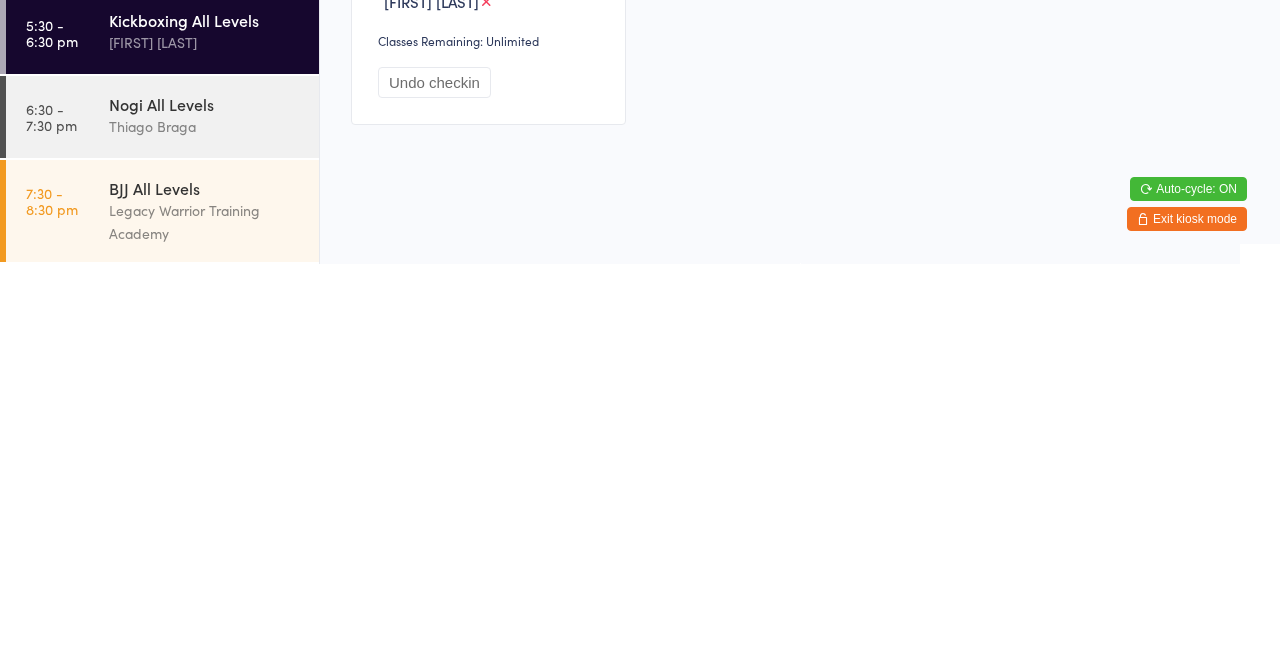 click on "Nogi All Levels" at bounding box center (205, 504) 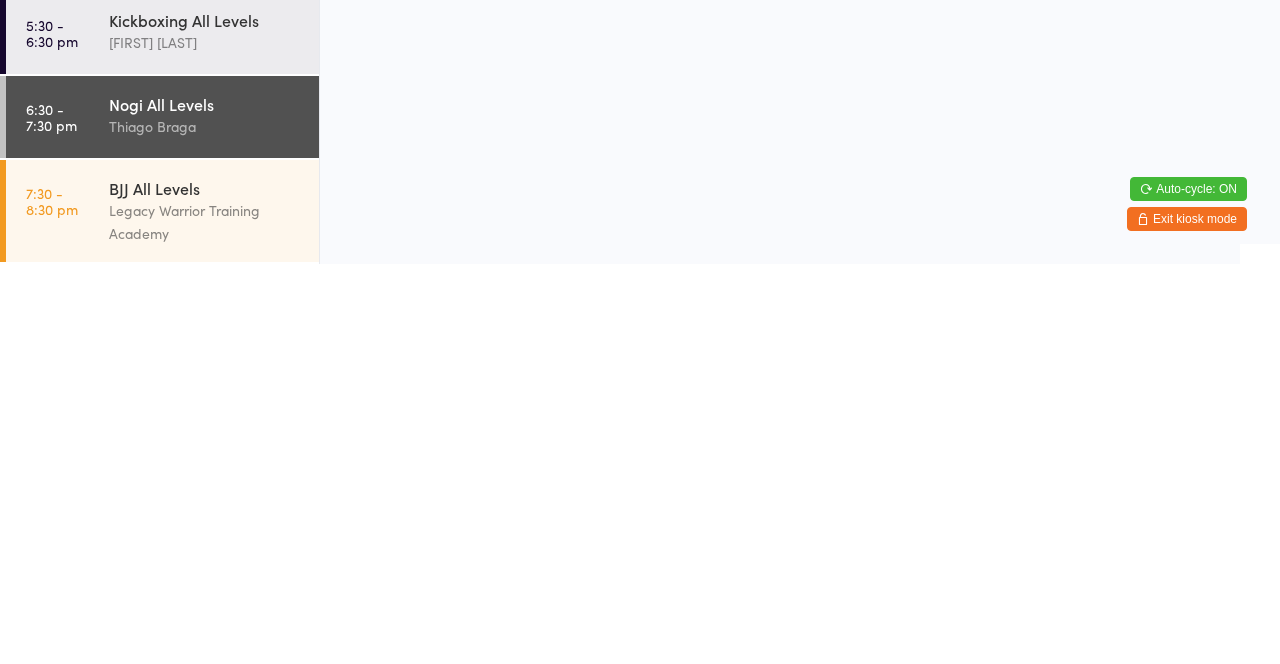scroll, scrollTop: 0, scrollLeft: 0, axis: both 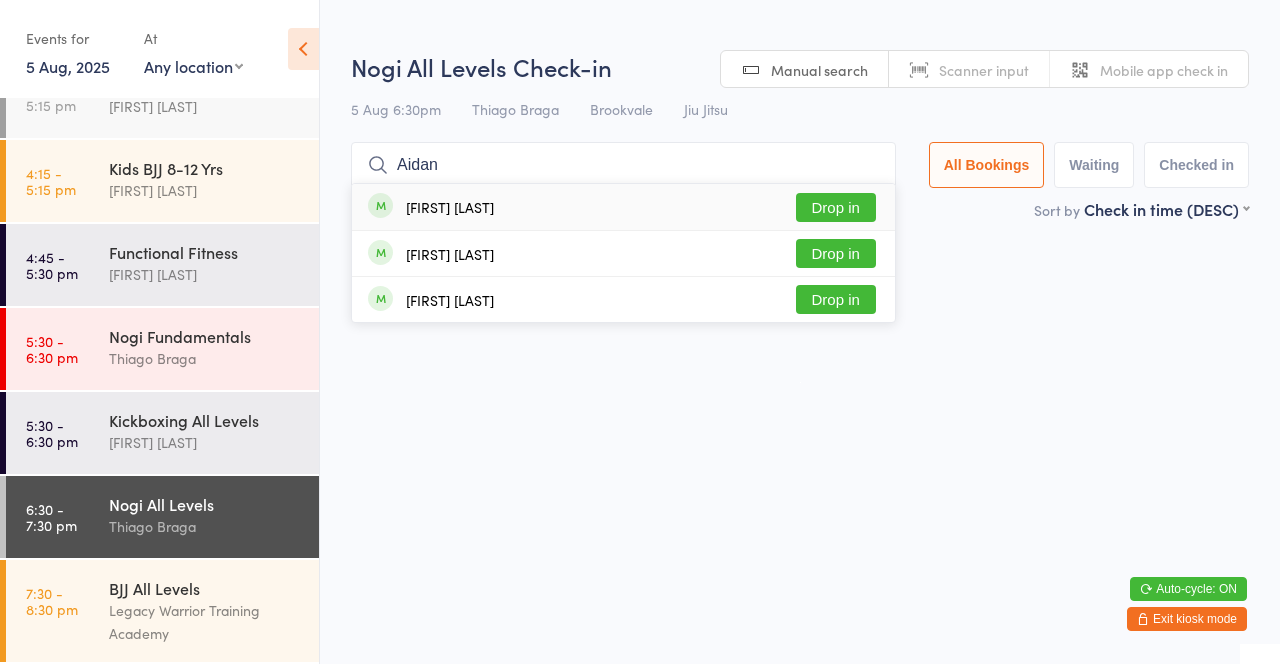 type on "Aidan" 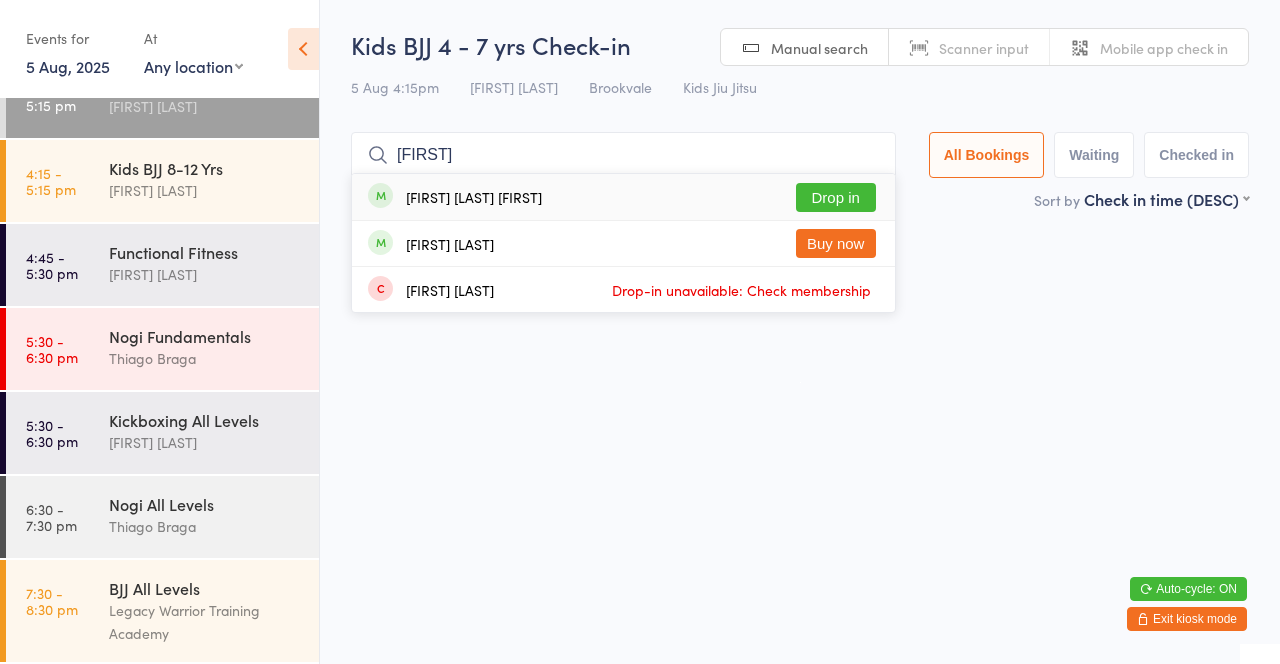 type on "[FIRST]" 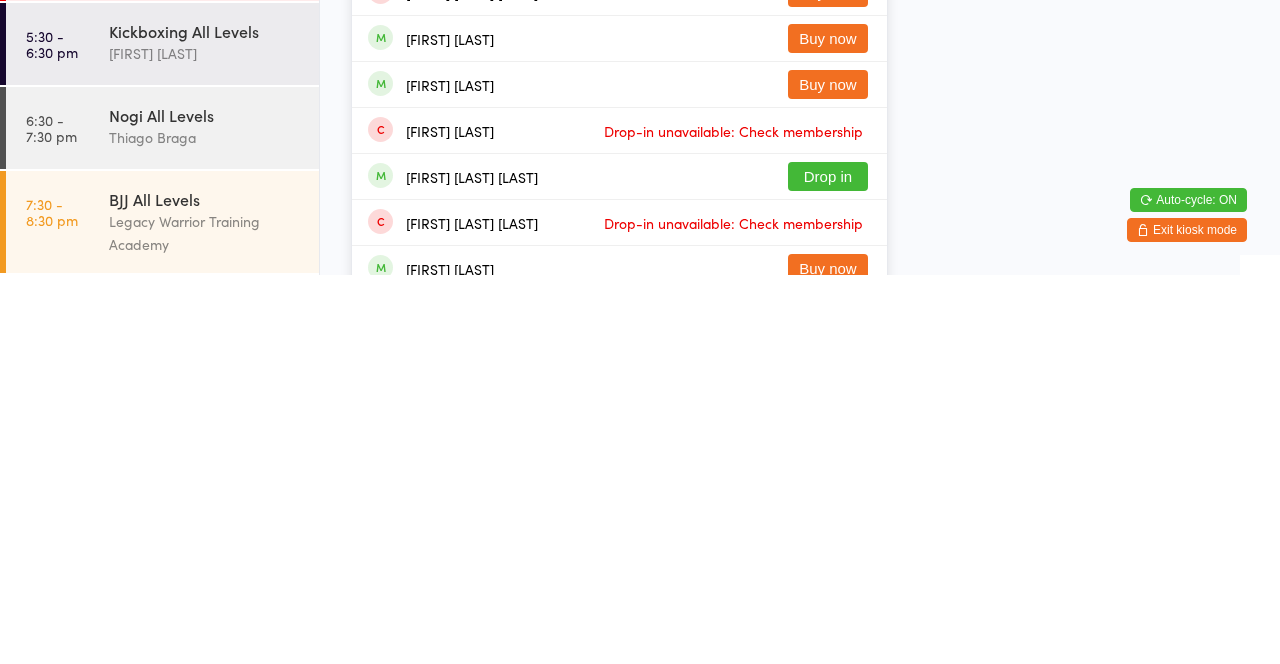 type on "Luca" 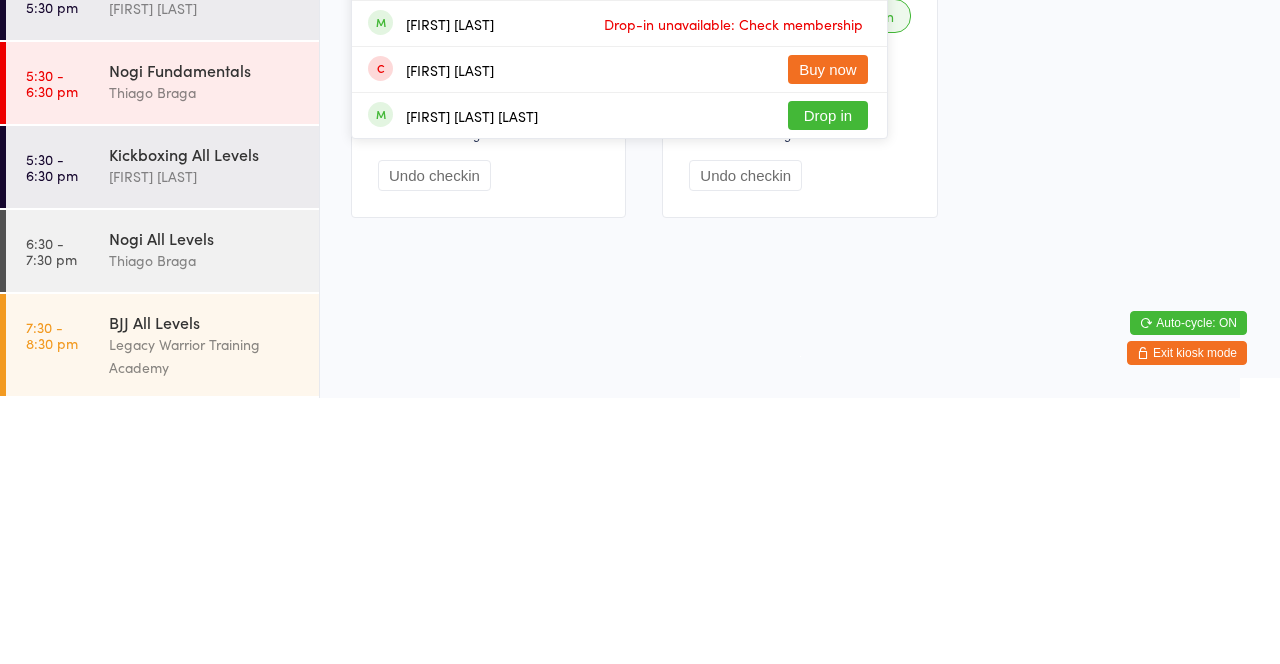 type on "Pedro" 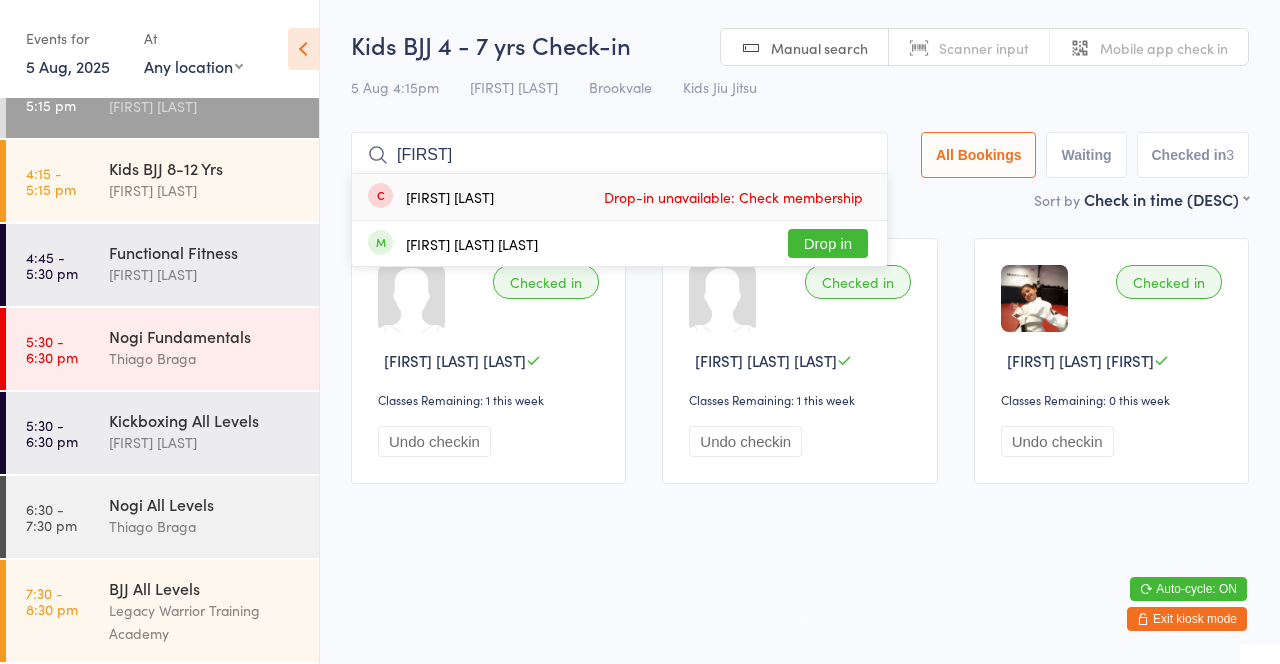 type on "[FIRST]" 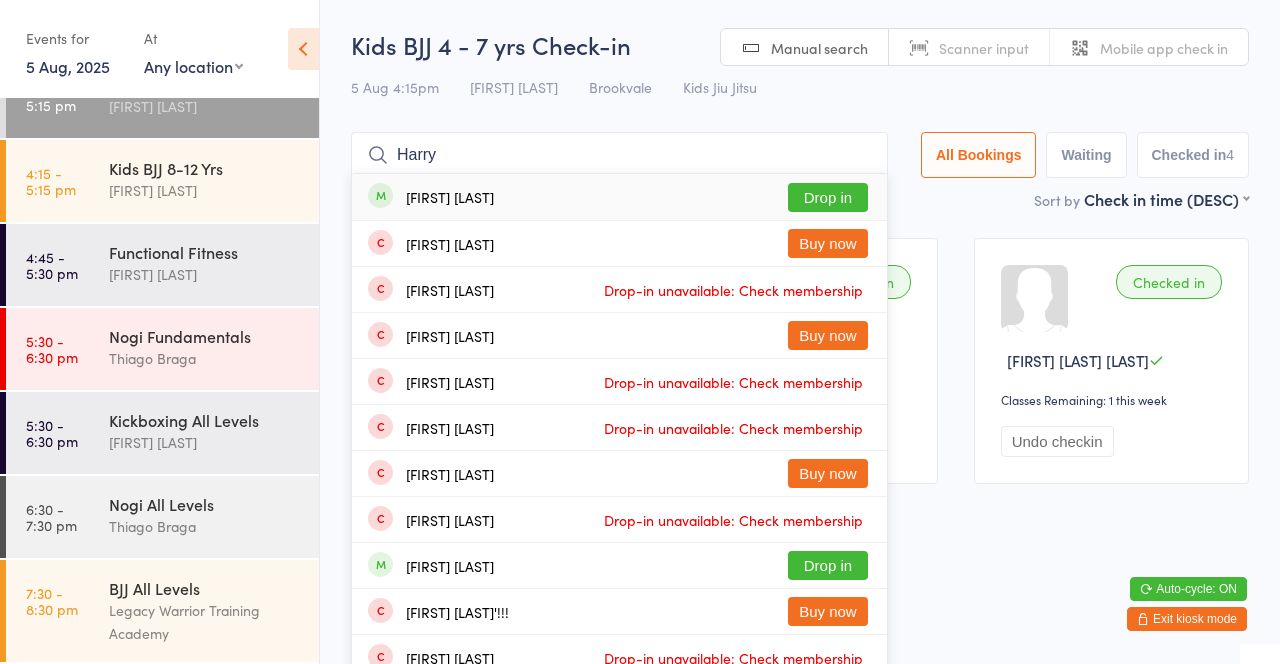 type on "Harry" 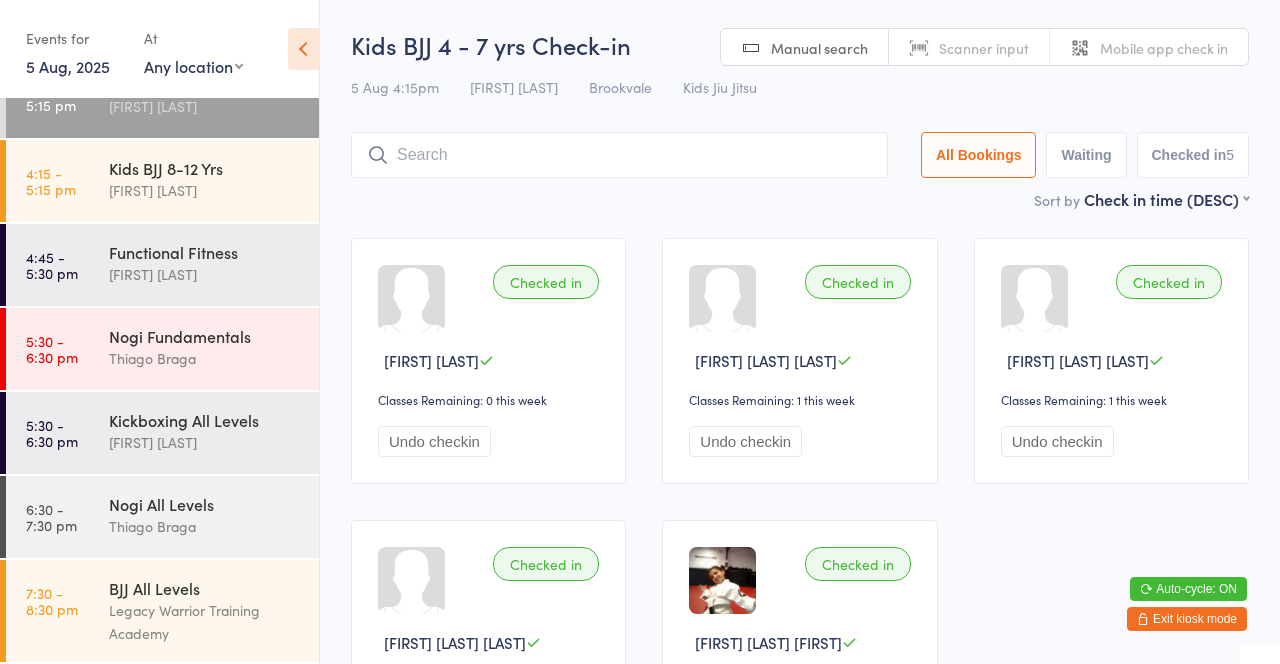 click on "[FIRST] [LAST]" at bounding box center [205, 190] 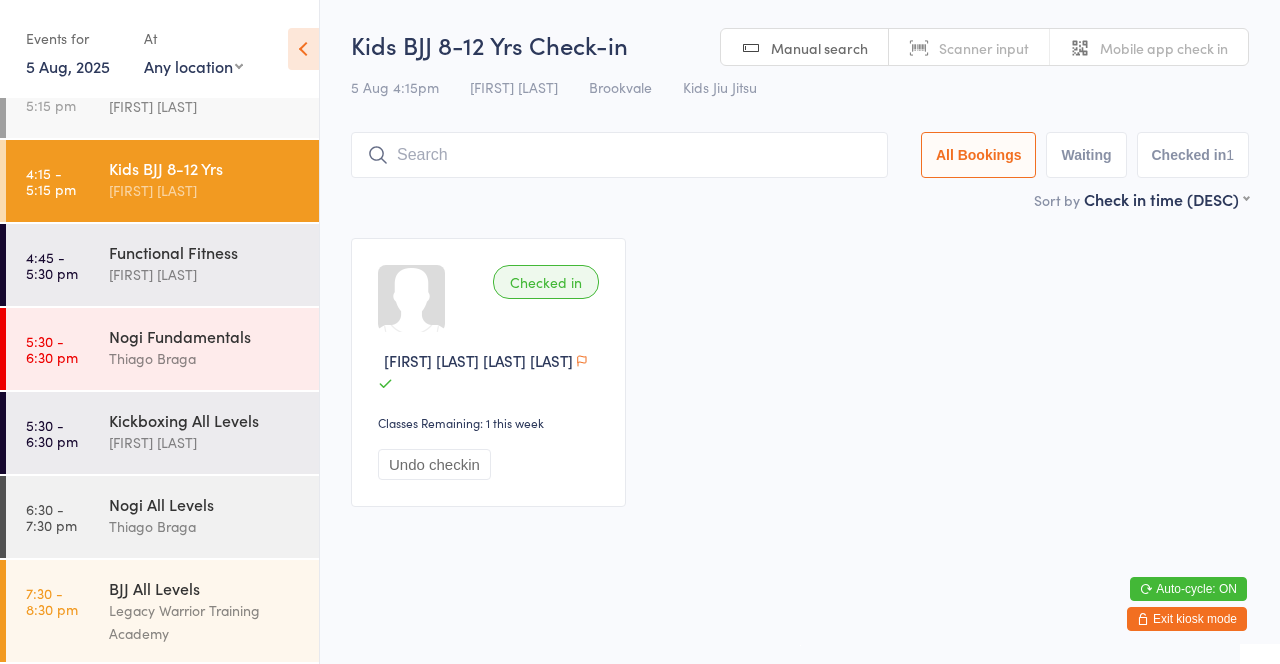 click on "Kids BJJ 4 - 7 yrs [FIRST] [LAST]" at bounding box center (214, 95) 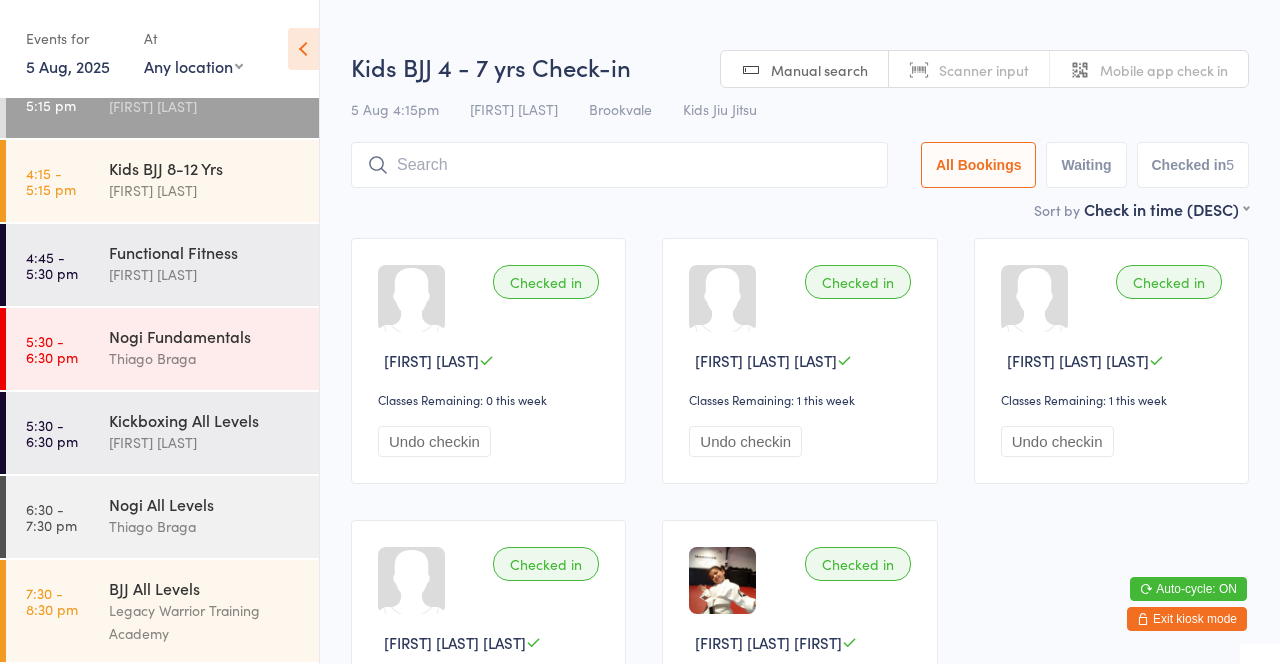 click on "[FIRST] [LAST]" at bounding box center (205, 190) 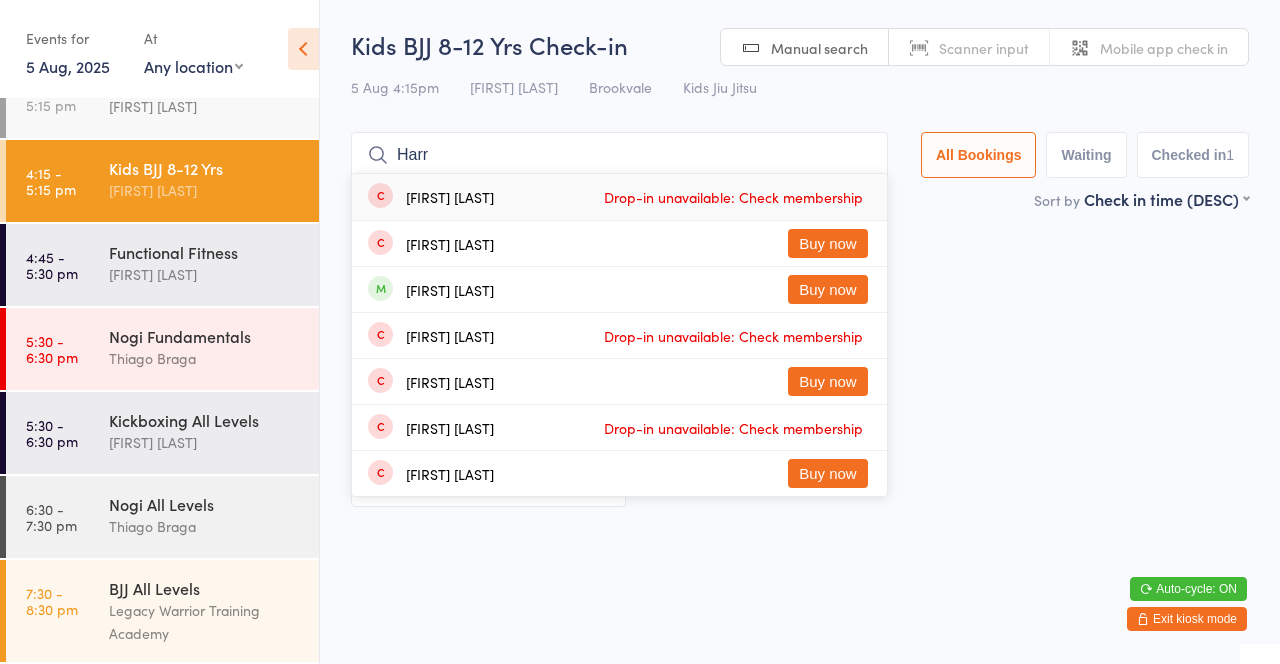 type on "Harry" 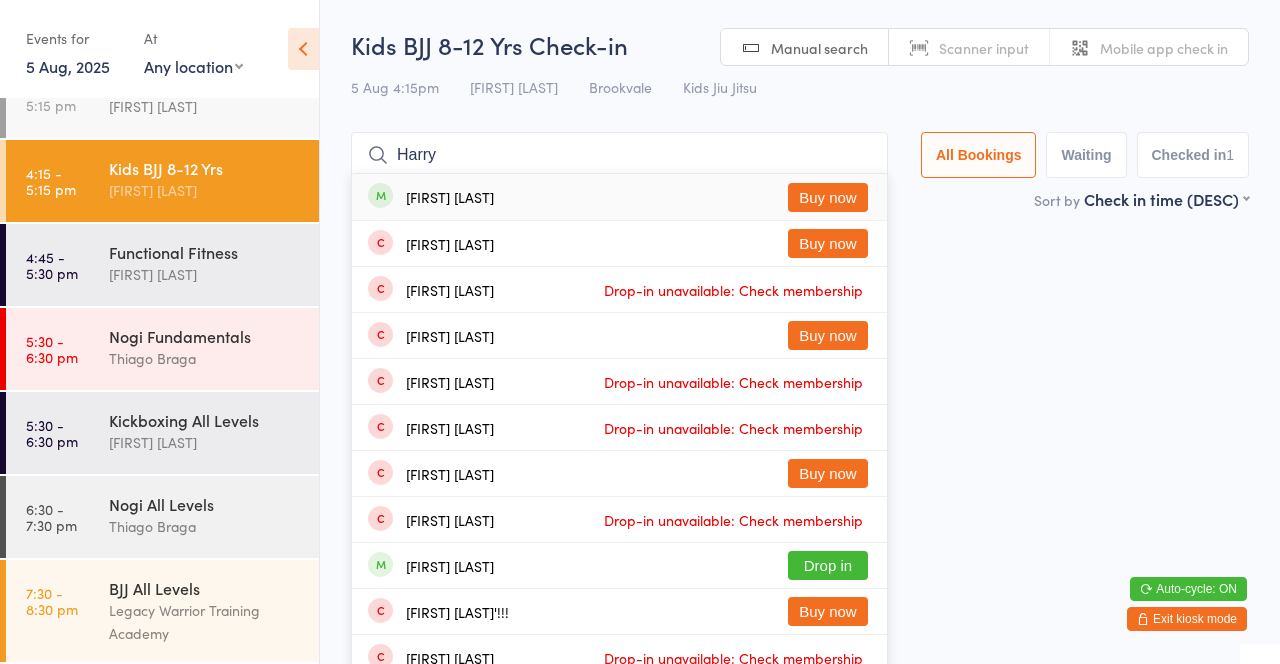 click on "[FIRST] [LAST]" at bounding box center (205, 106) 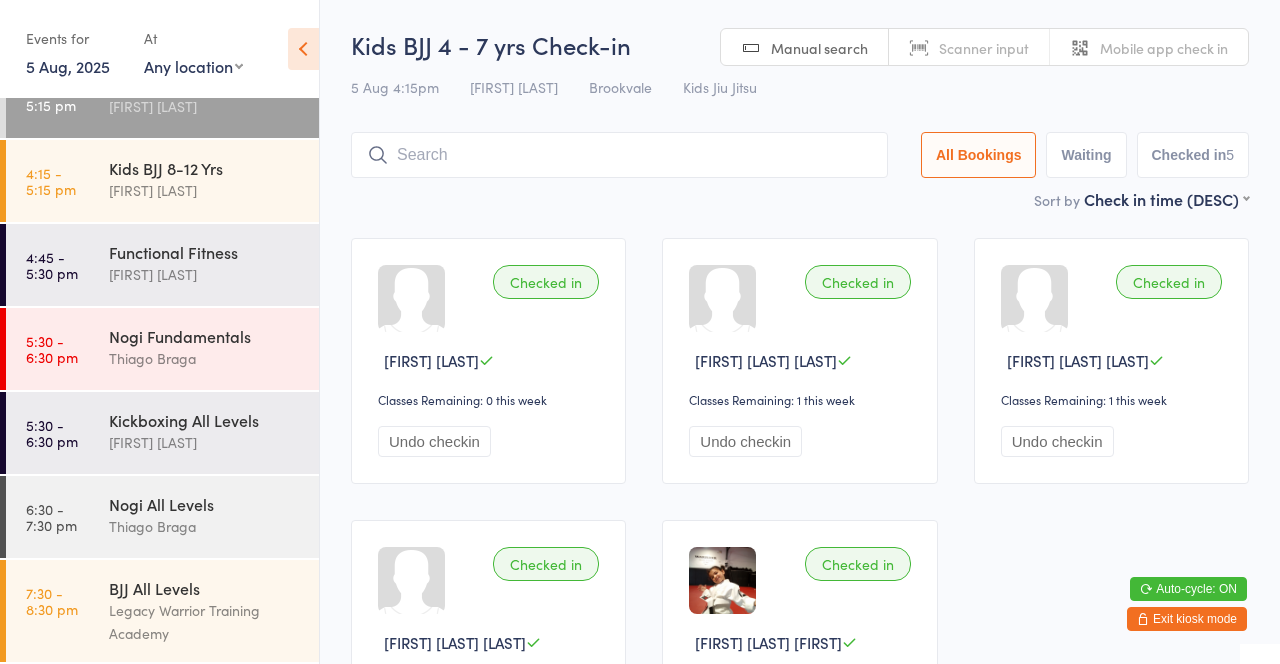 click on "Kids BJJ 8-12 Yrs" at bounding box center (205, 168) 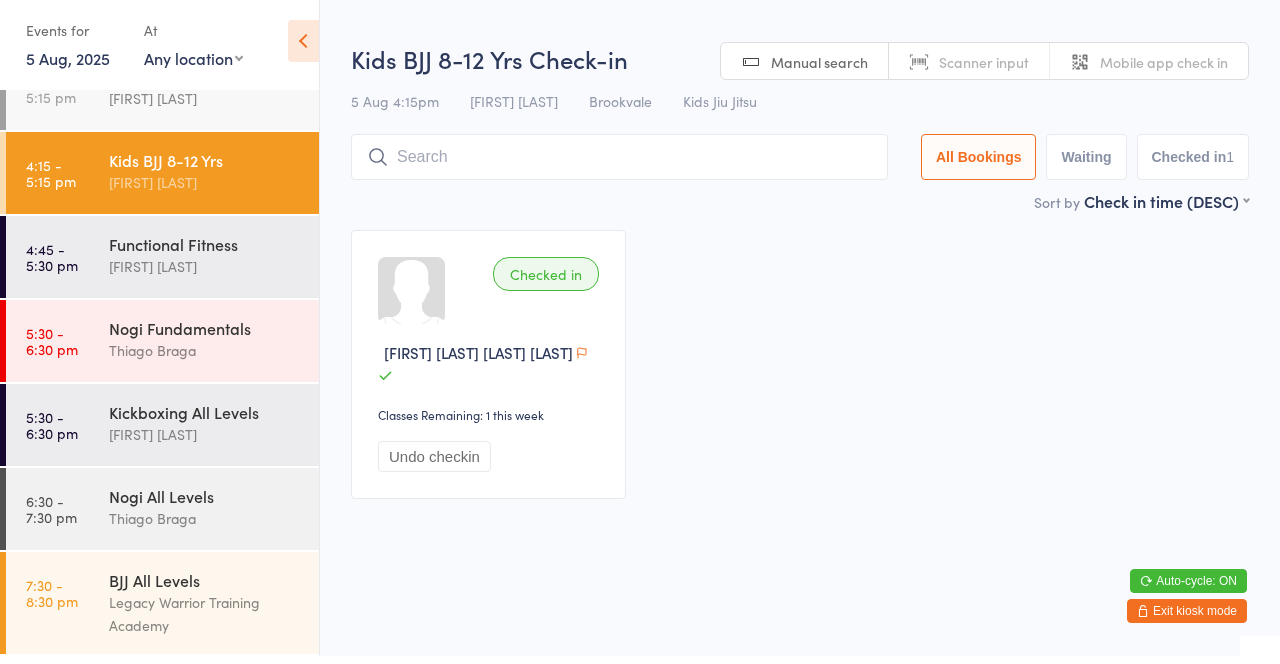 click on "[FIRST] [LAST]" at bounding box center (205, 106) 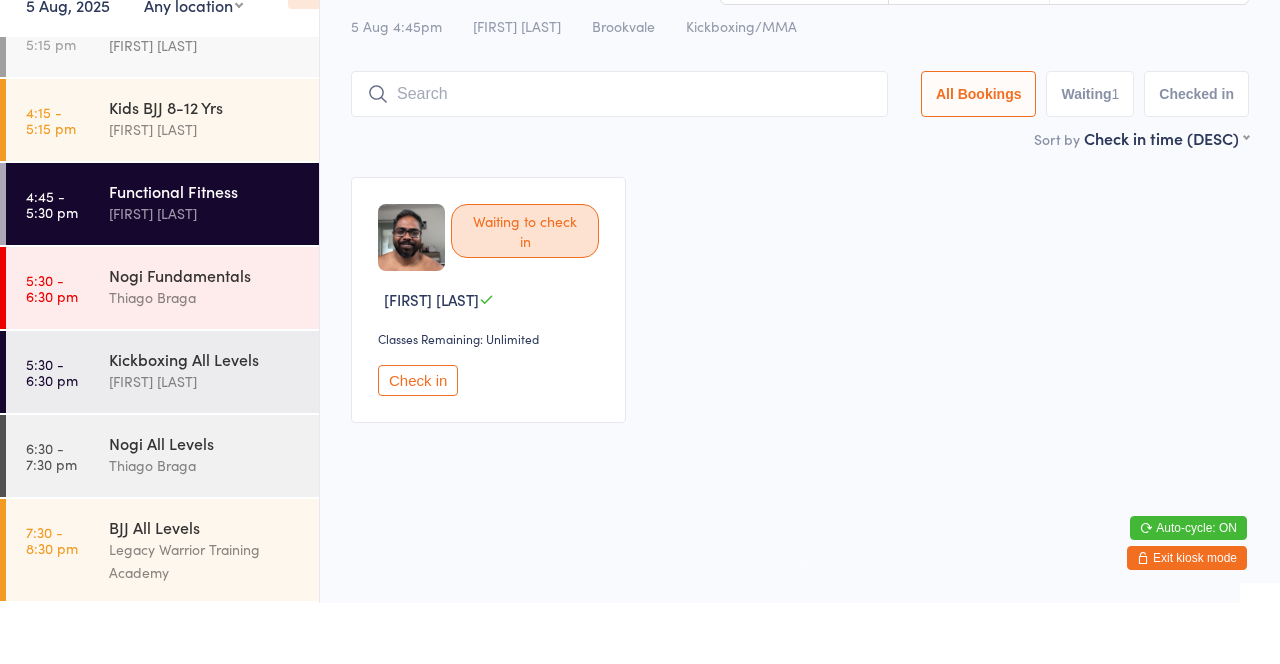 click on "[FIRST] [LAST]" at bounding box center [205, 190] 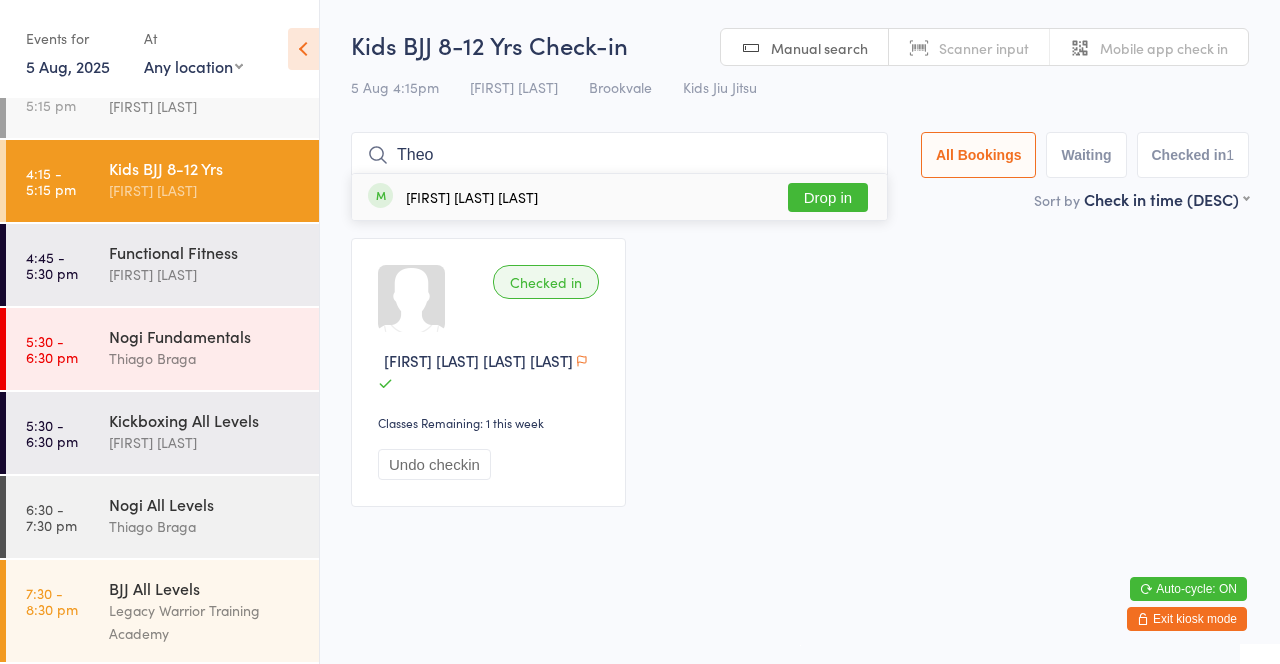 type on "Theo" 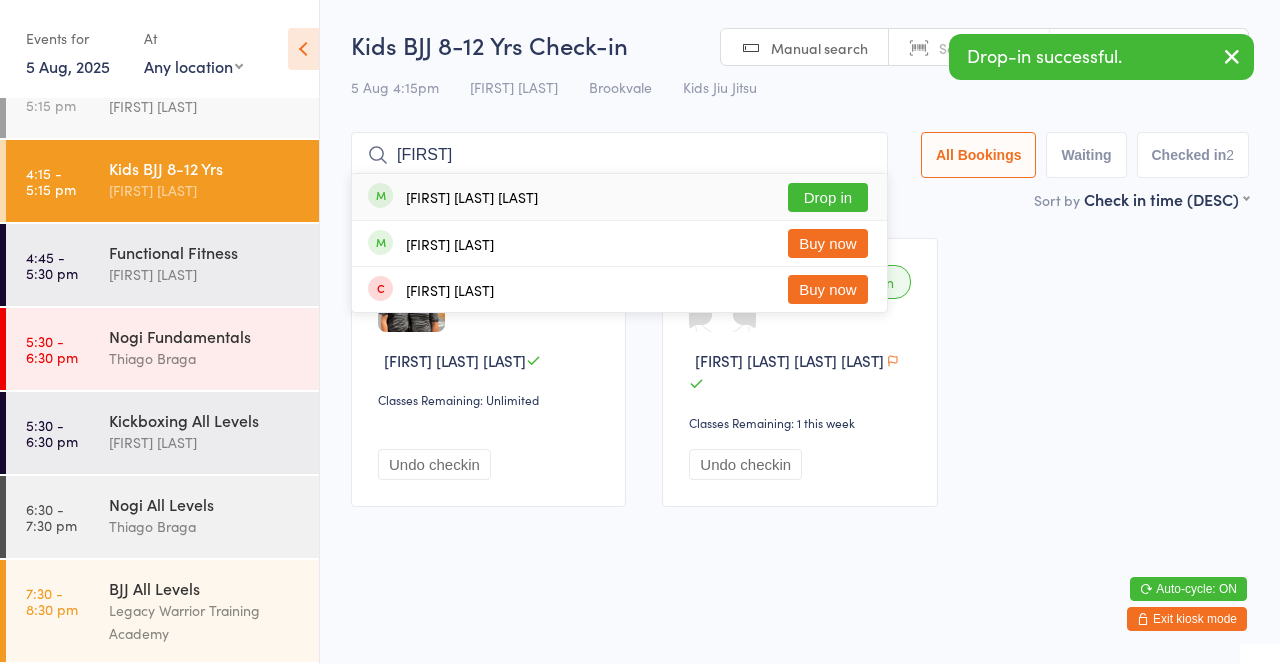 type on "[FIRST]" 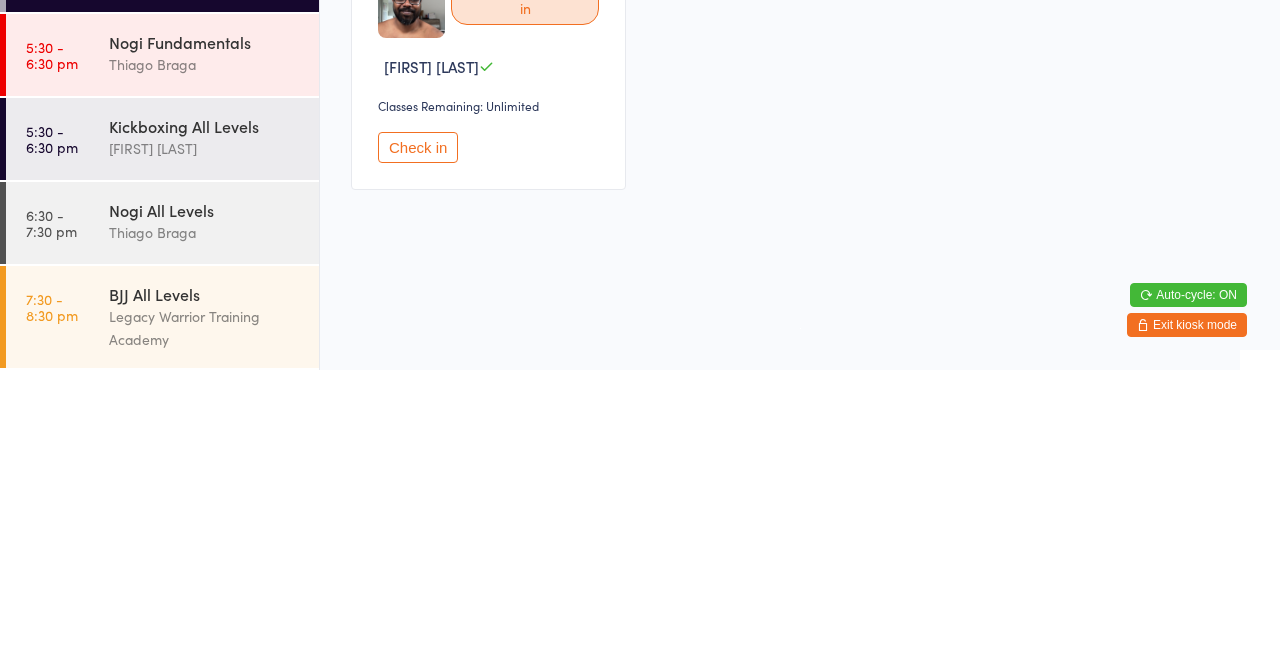 click on "Kickboxing All Levels" at bounding box center [205, 420] 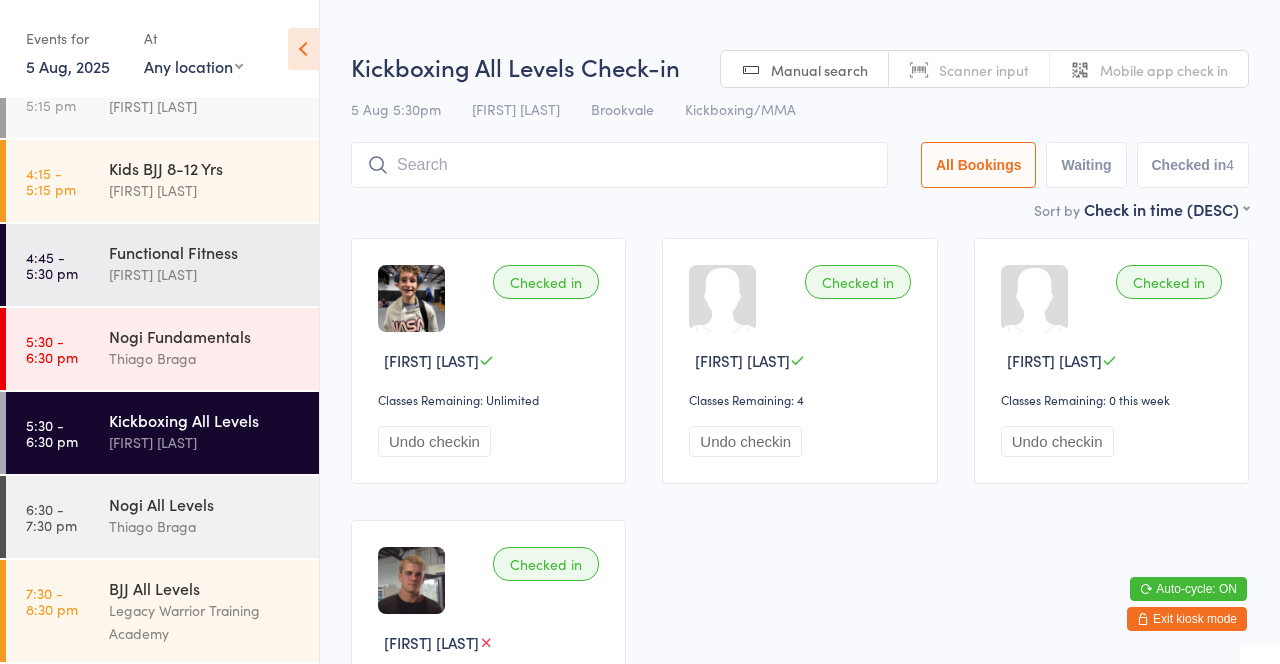 type on "Mich" 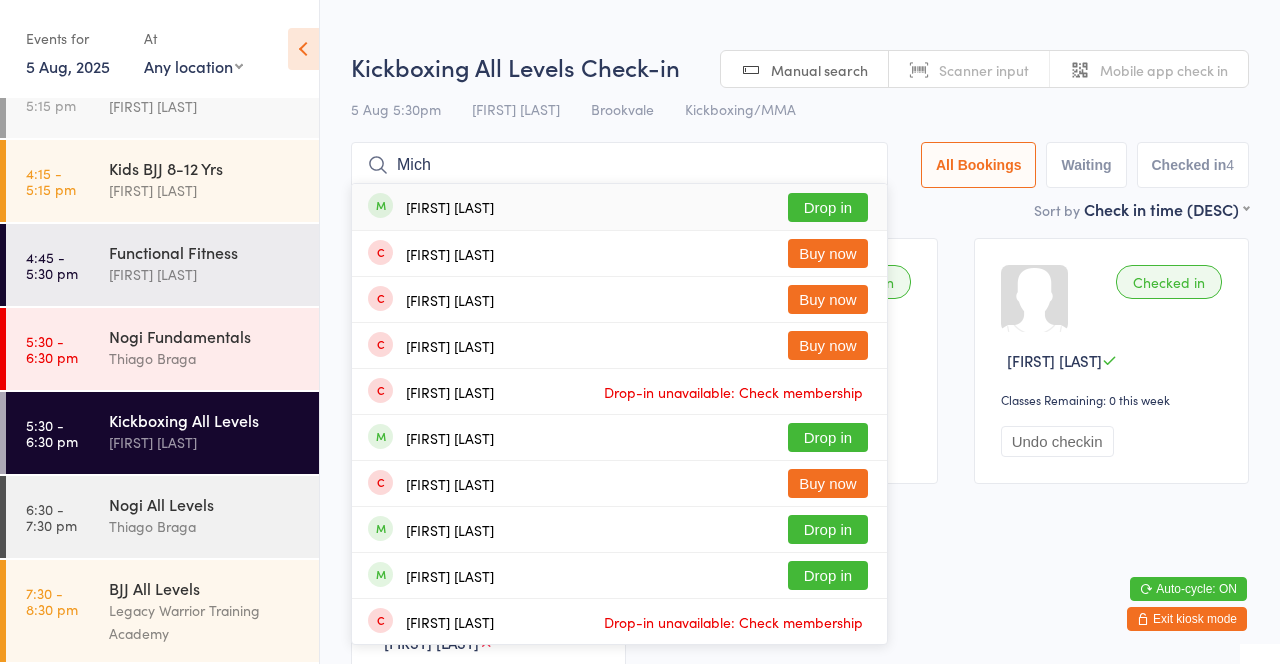 click on "Drop in" at bounding box center (828, 207) 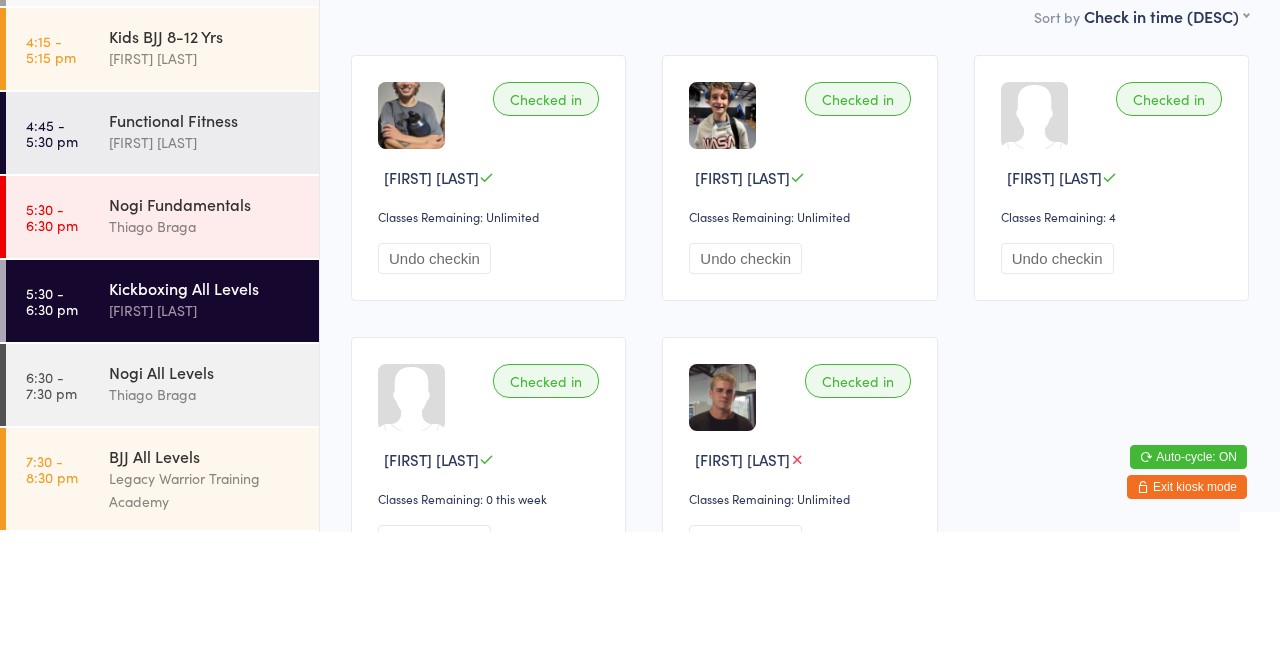scroll, scrollTop: 0, scrollLeft: 0, axis: both 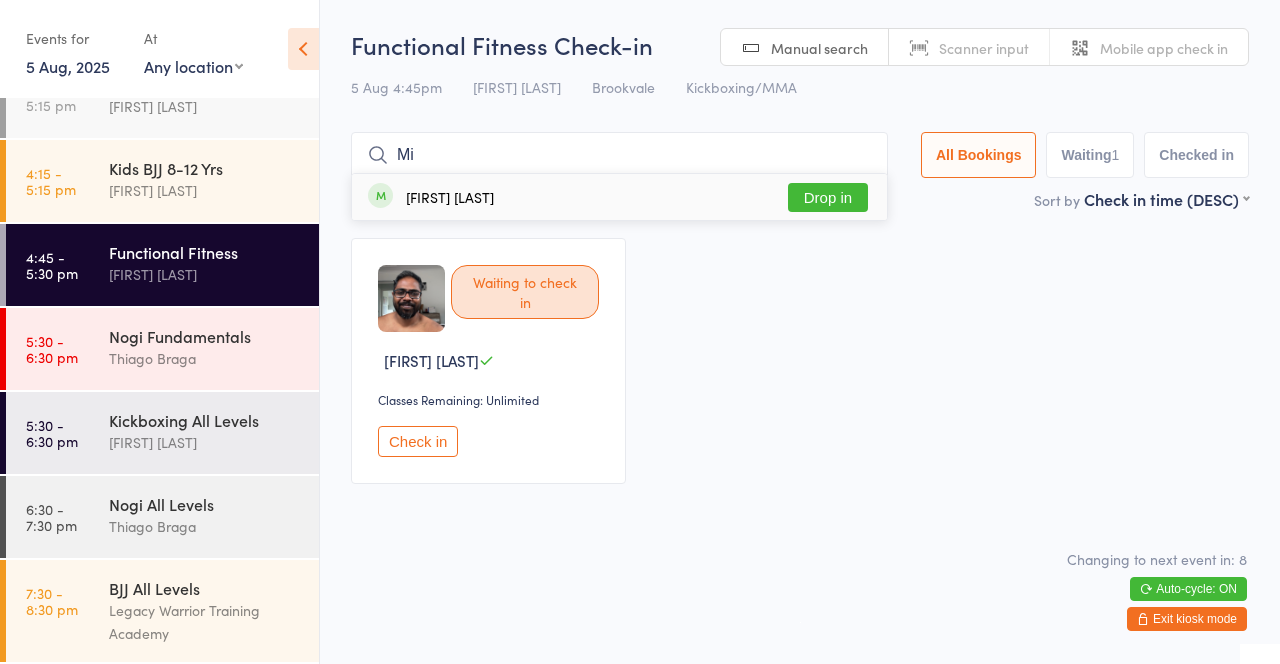 type on "Mi" 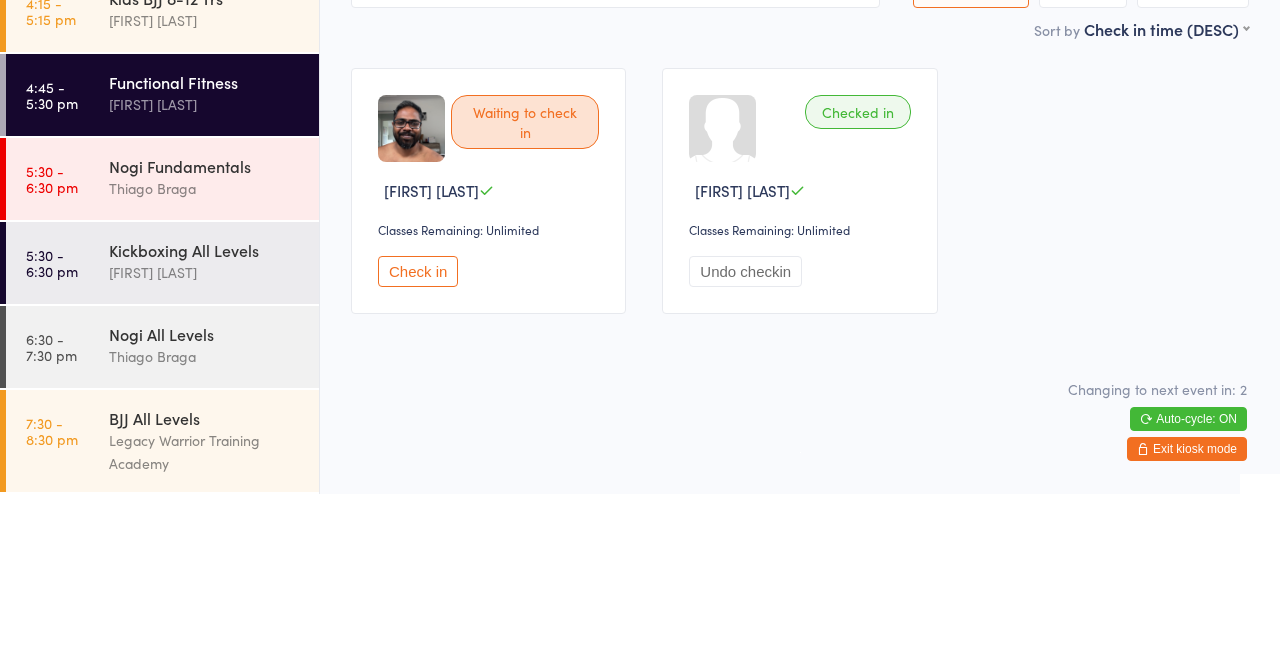 click on "Thiago Braga" at bounding box center [205, 358] 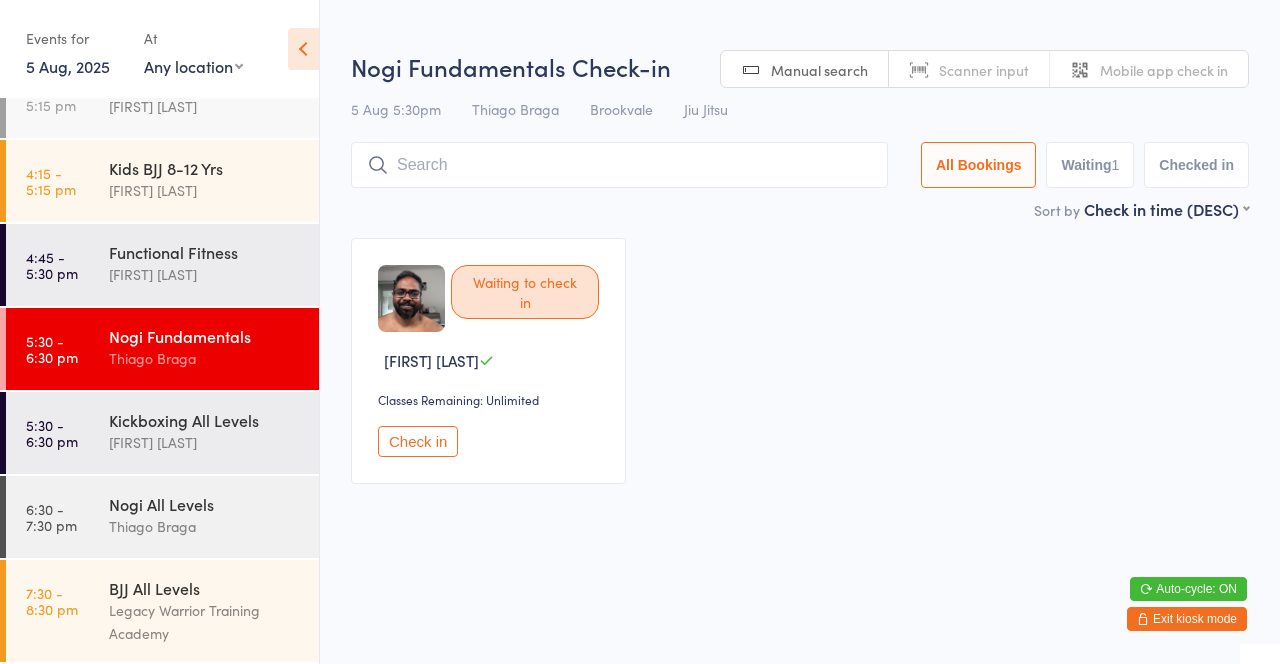 type on "M" 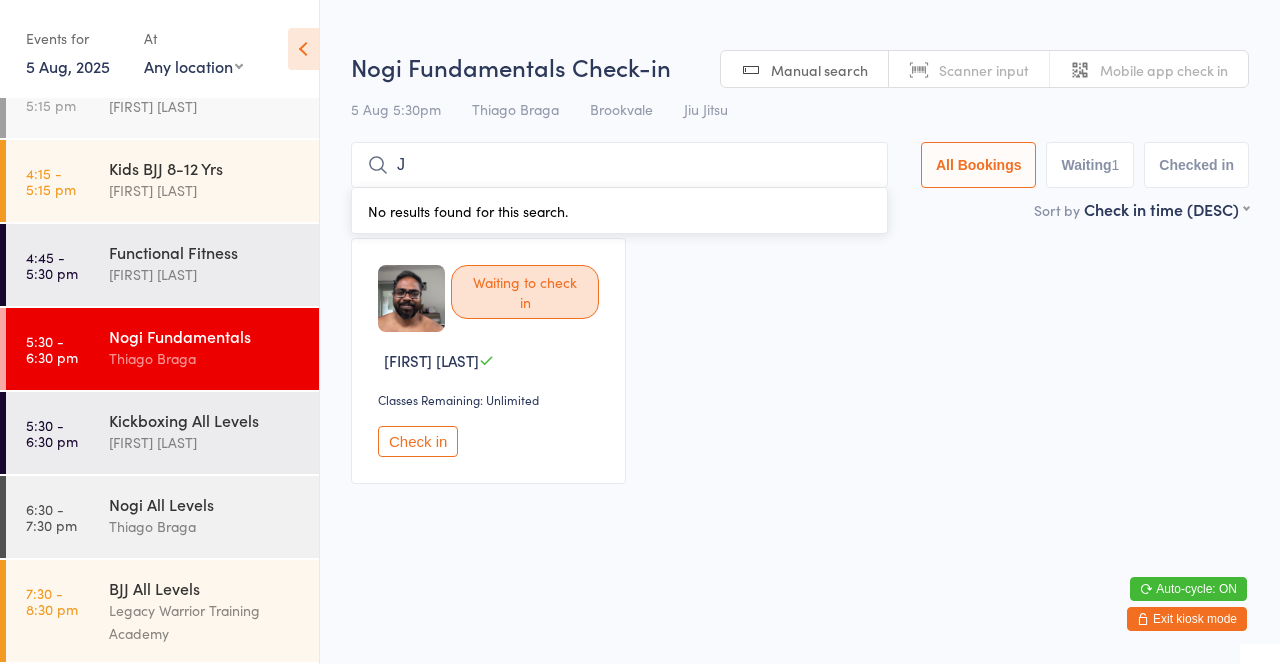 type on "J" 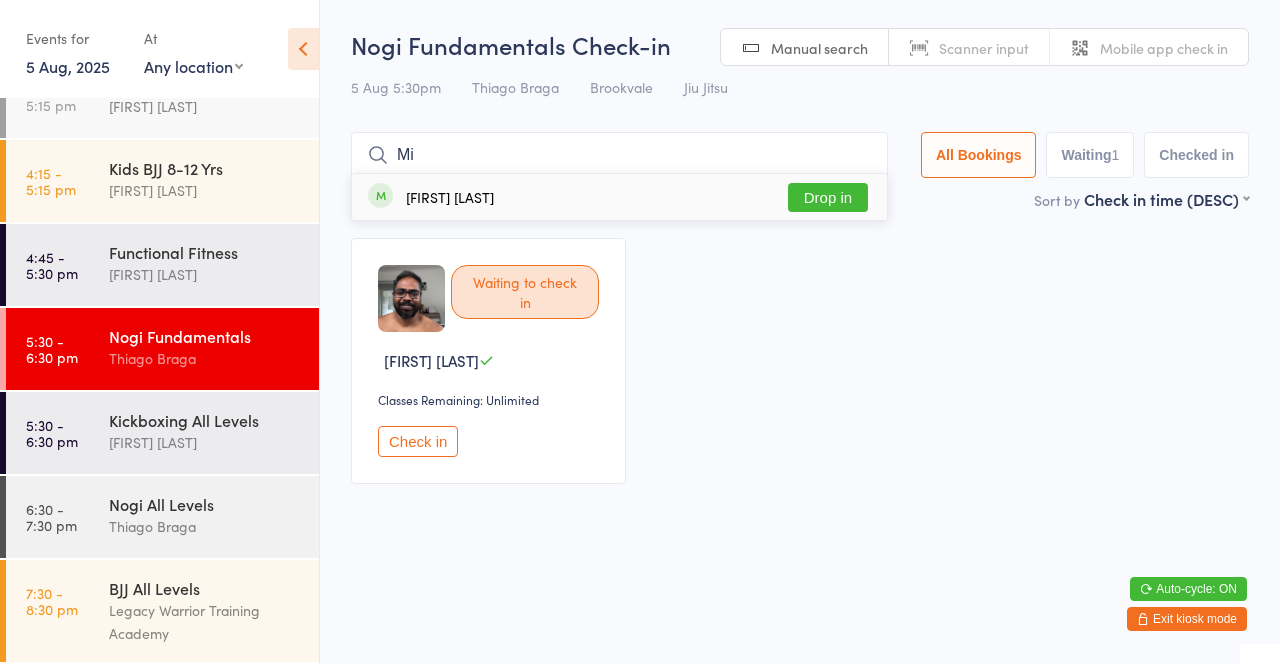 type on "Mi" 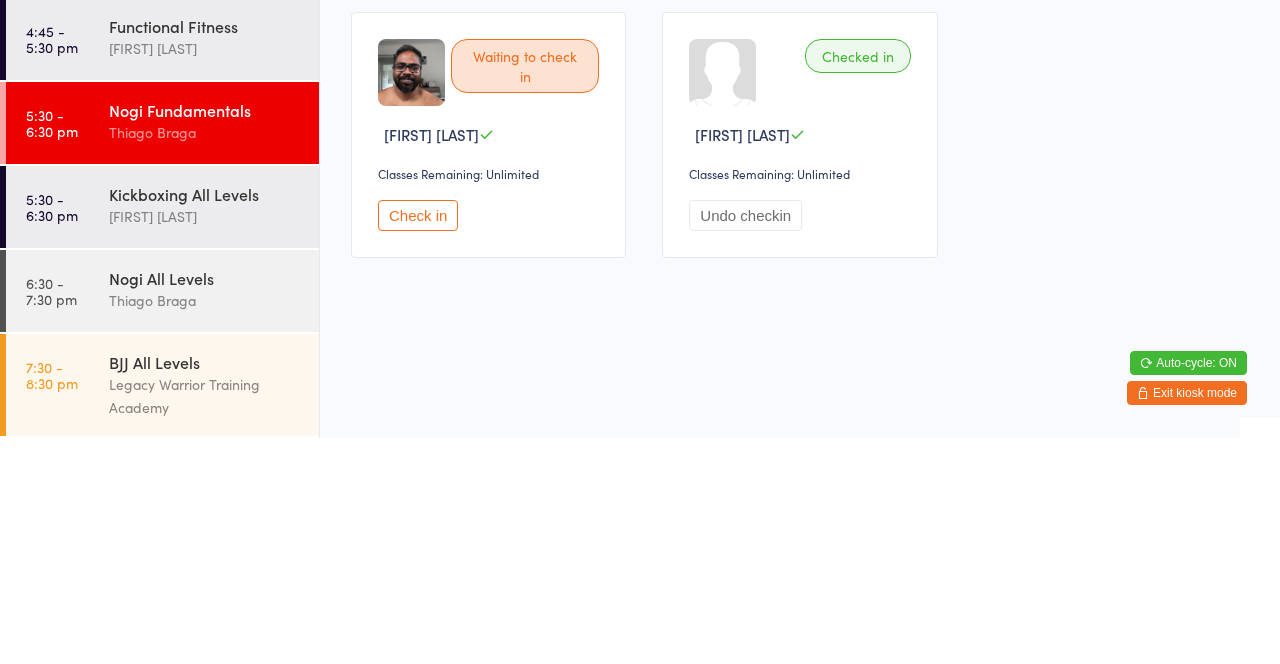 click on "Kickboxing All Levels [FIRST] [LAST]" at bounding box center [214, 431] 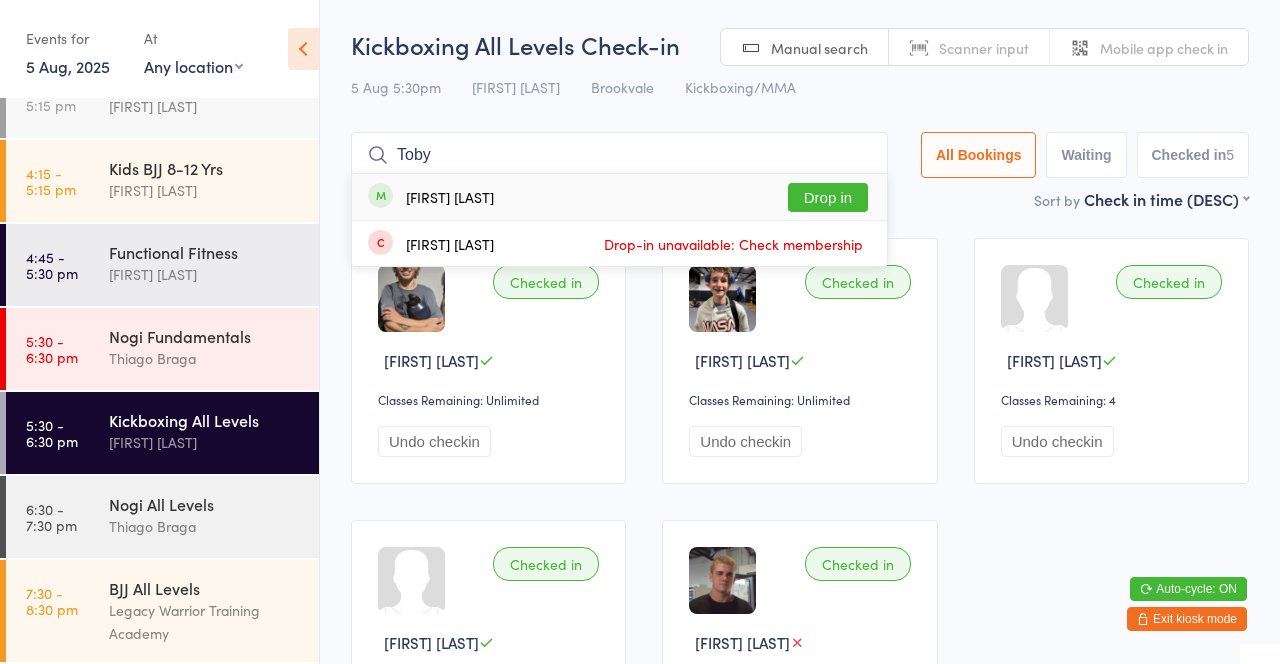 type on "Toby" 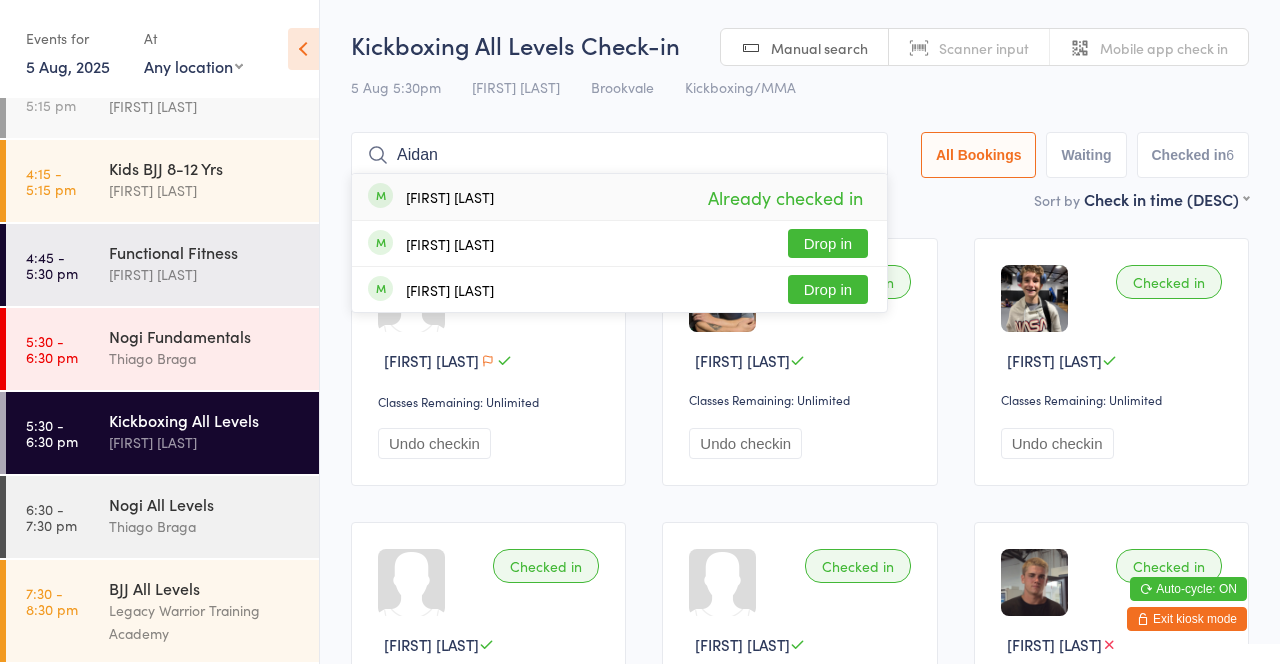 type on "Aidan" 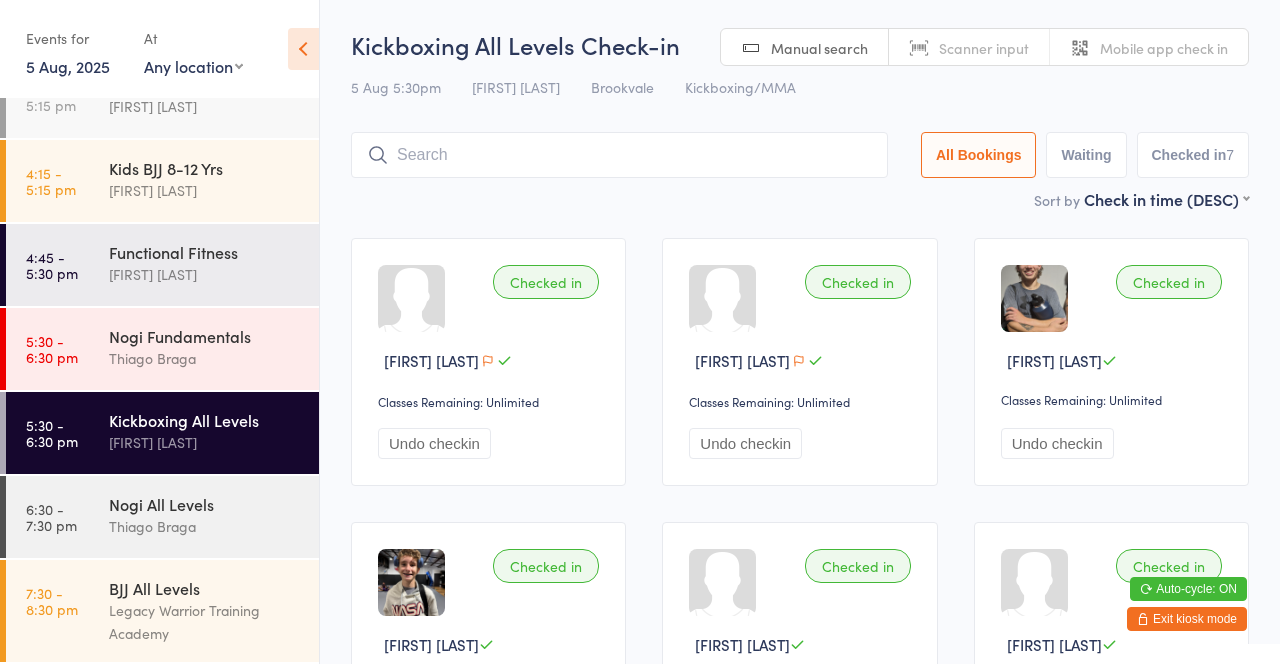 click on "[FIRST] [LAST]" at bounding box center (205, 190) 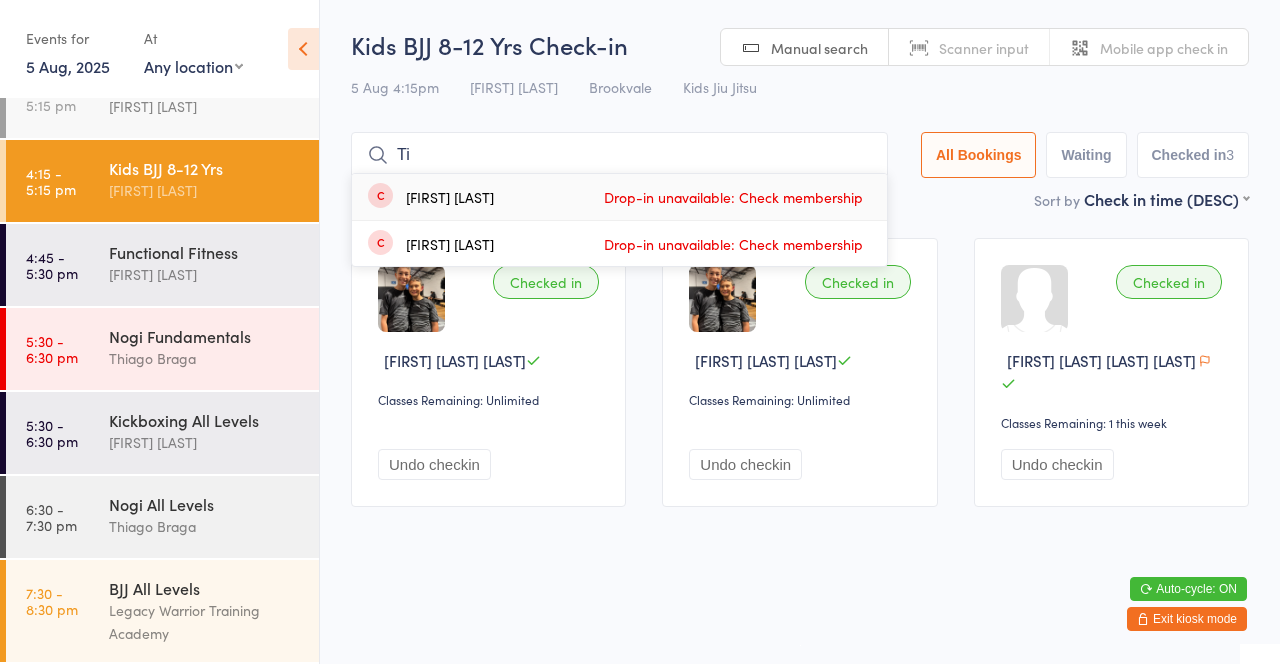 type on "T" 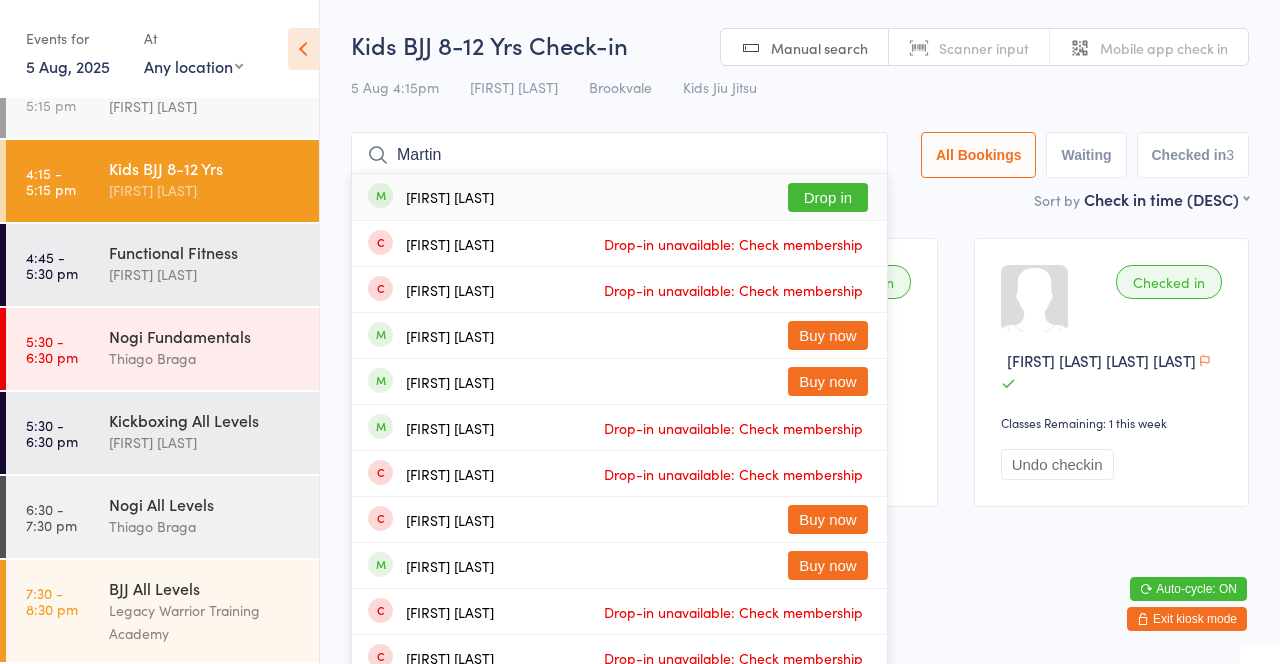 type on "Martin" 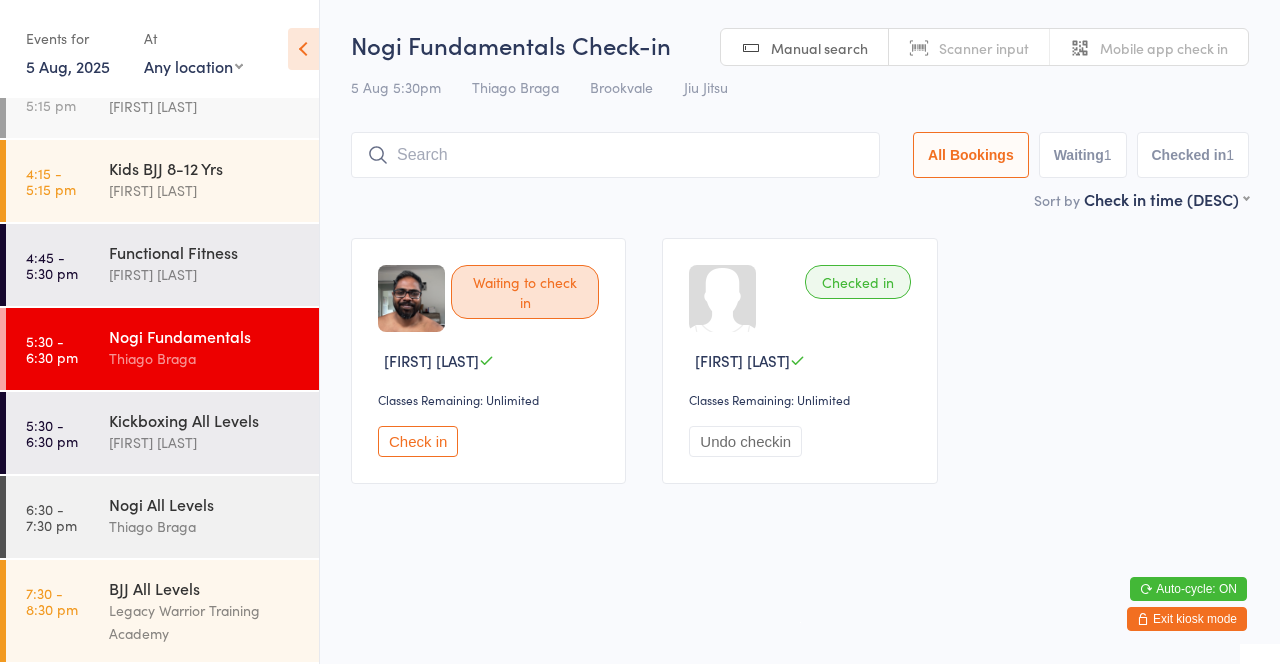 click on "[FIRST] [LAST]" at bounding box center [205, 274] 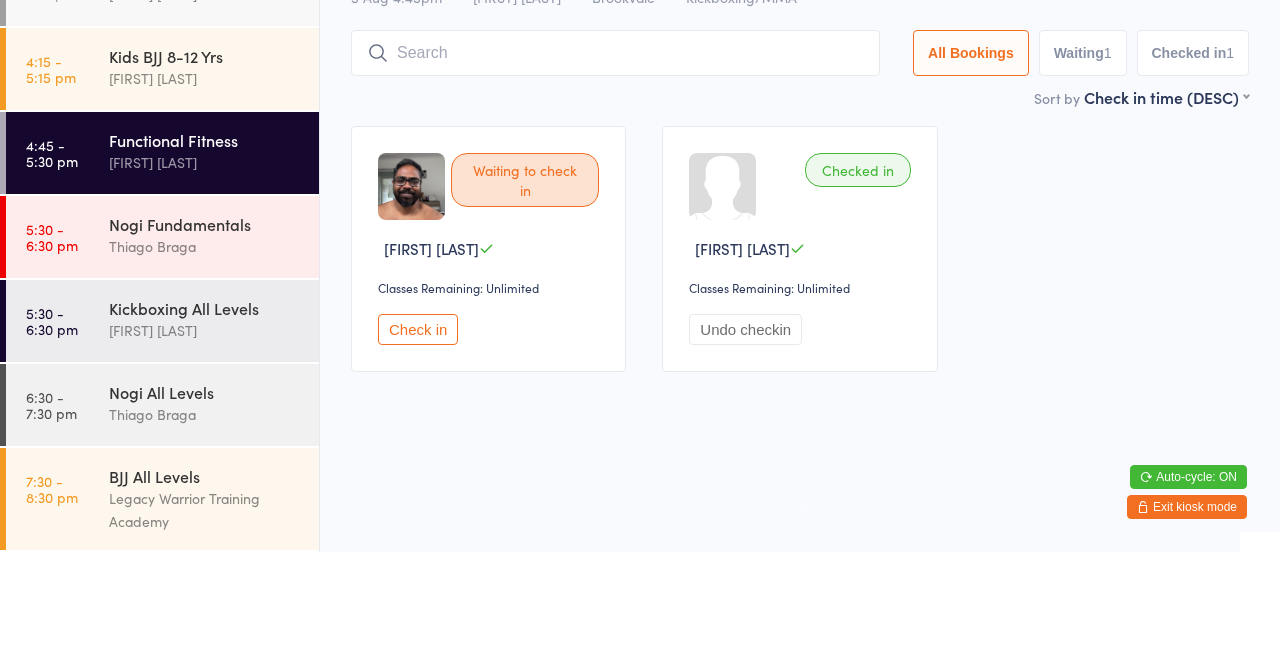 click on "Nogi Fundamentals" at bounding box center [205, 336] 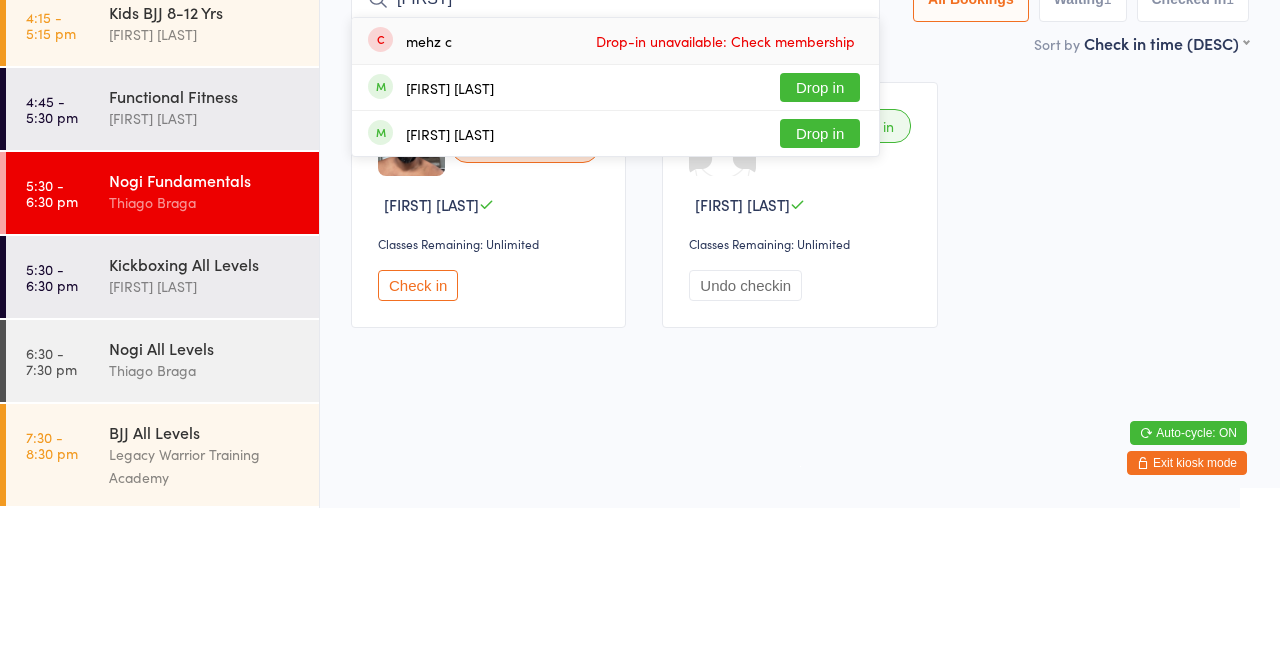 type on "[FIRST]" 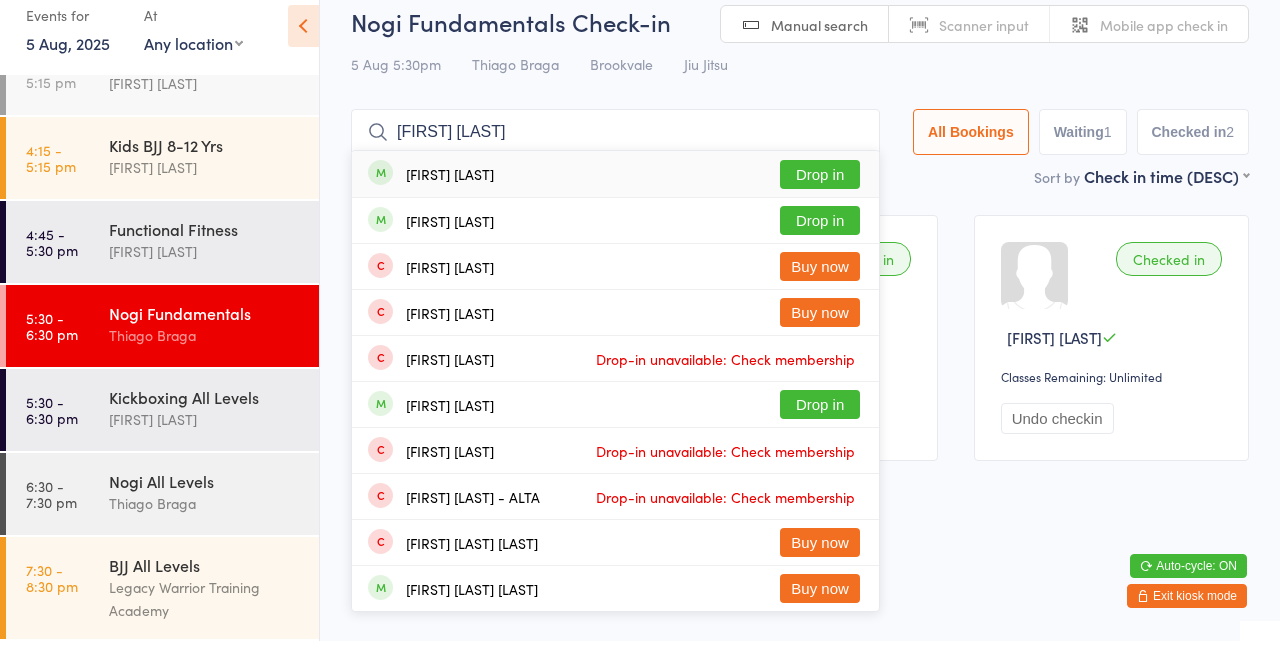 type on "[FIRST] [LAST]" 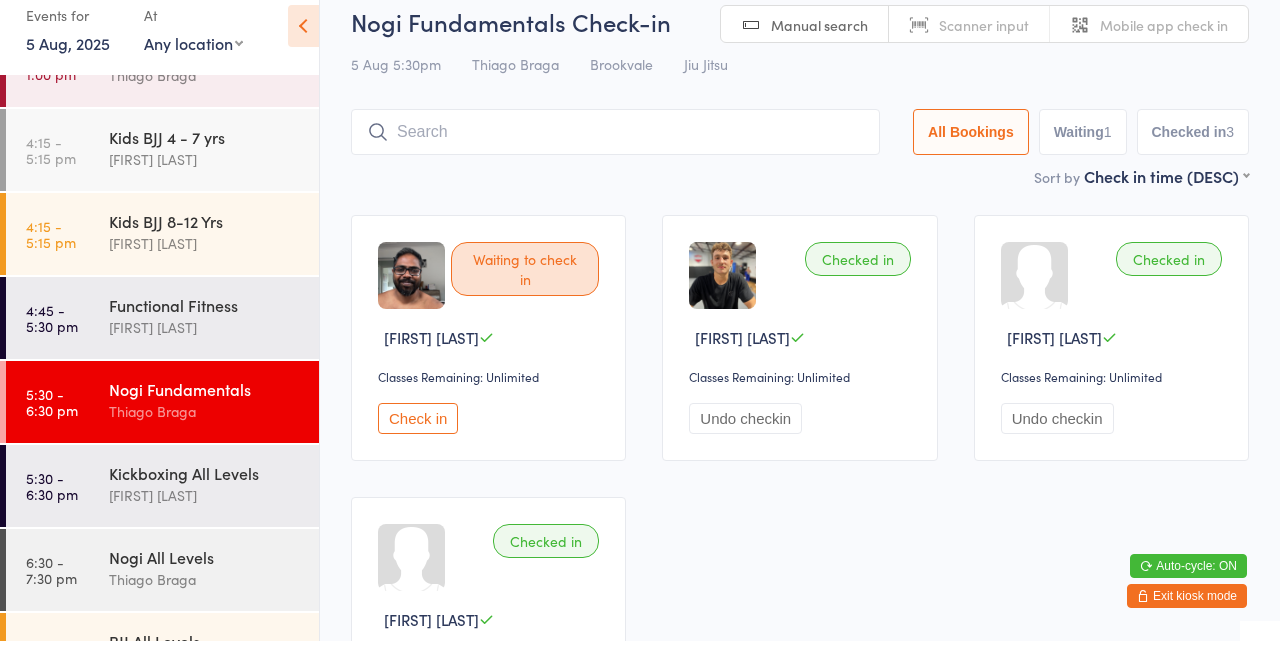 scroll, scrollTop: 0, scrollLeft: 0, axis: both 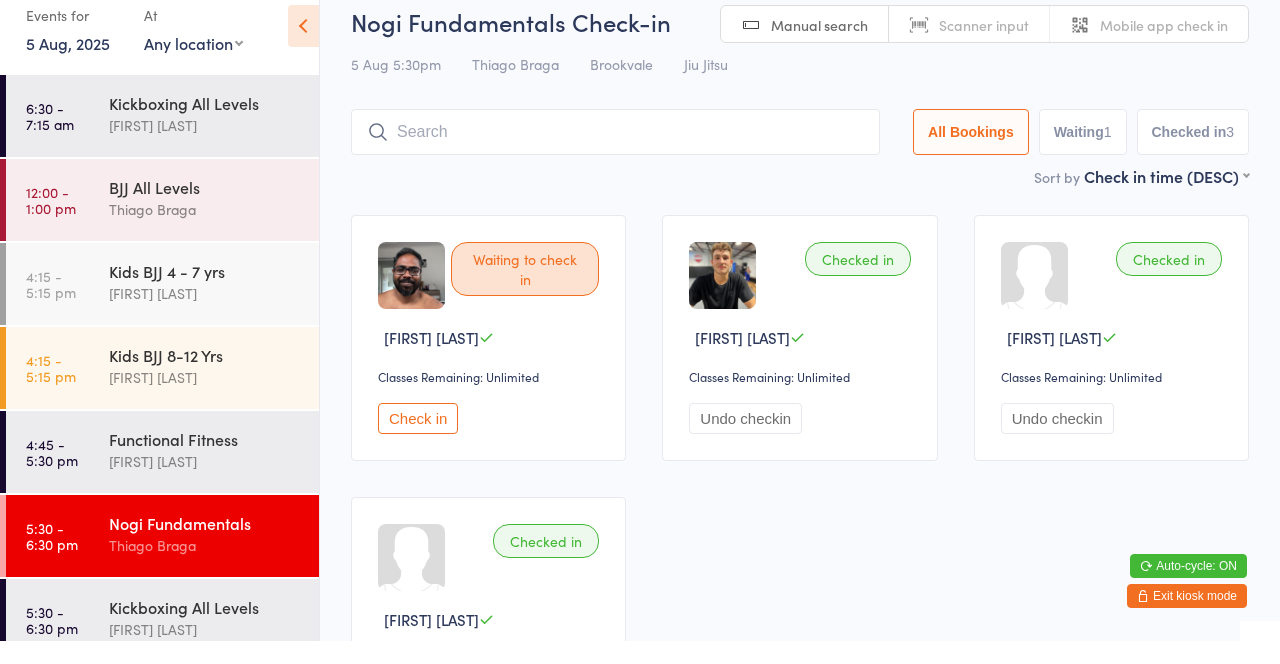 click on "[FIRST] [LAST]" at bounding box center (205, 148) 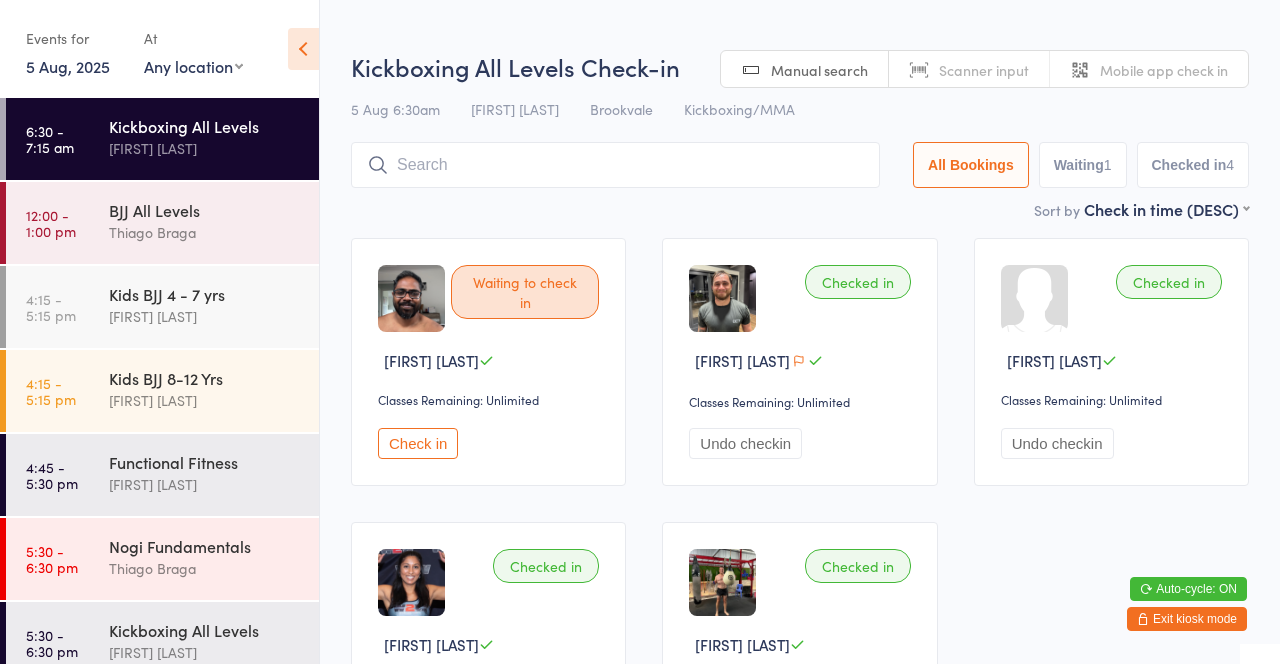 click on "Kickboxing All Levels [FIRST] [LAST]" at bounding box center (214, 137) 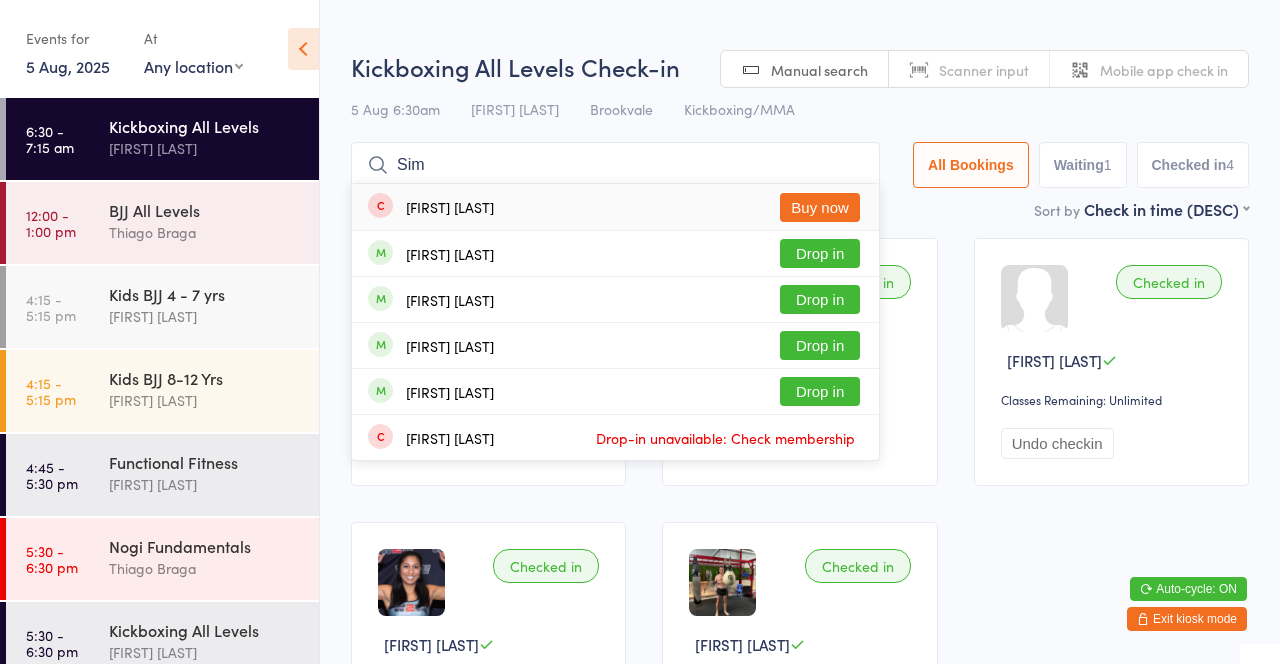 type on "Sim" 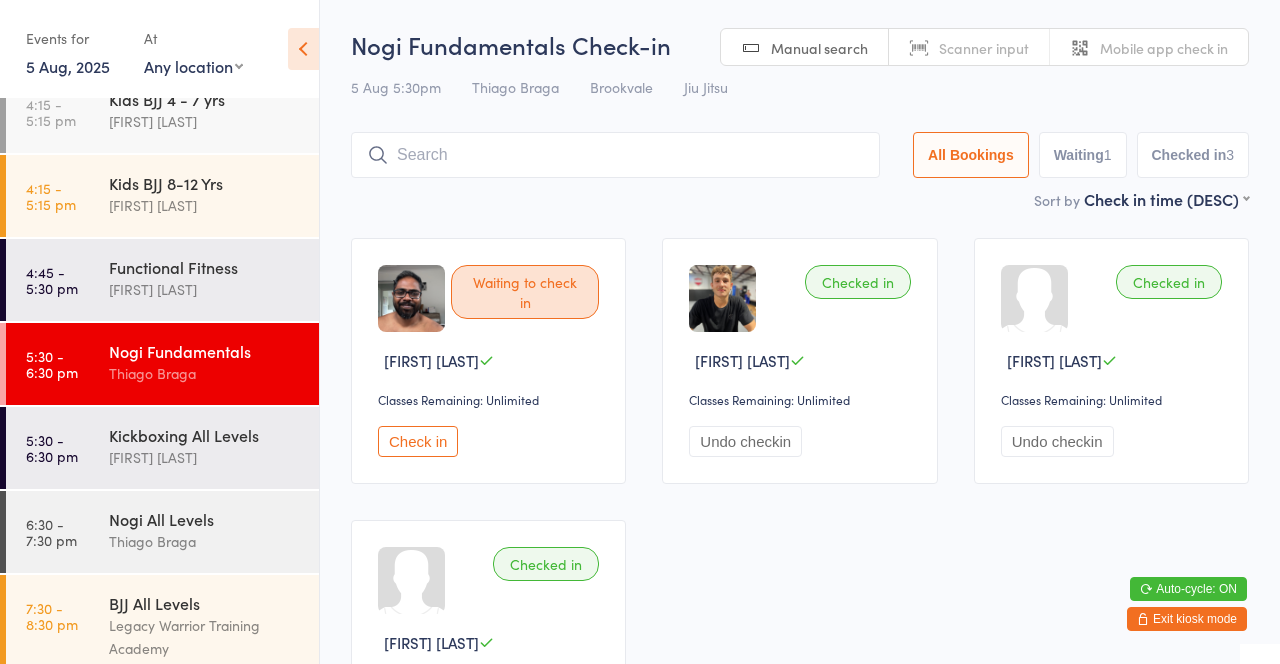 scroll, scrollTop: 210, scrollLeft: 0, axis: vertical 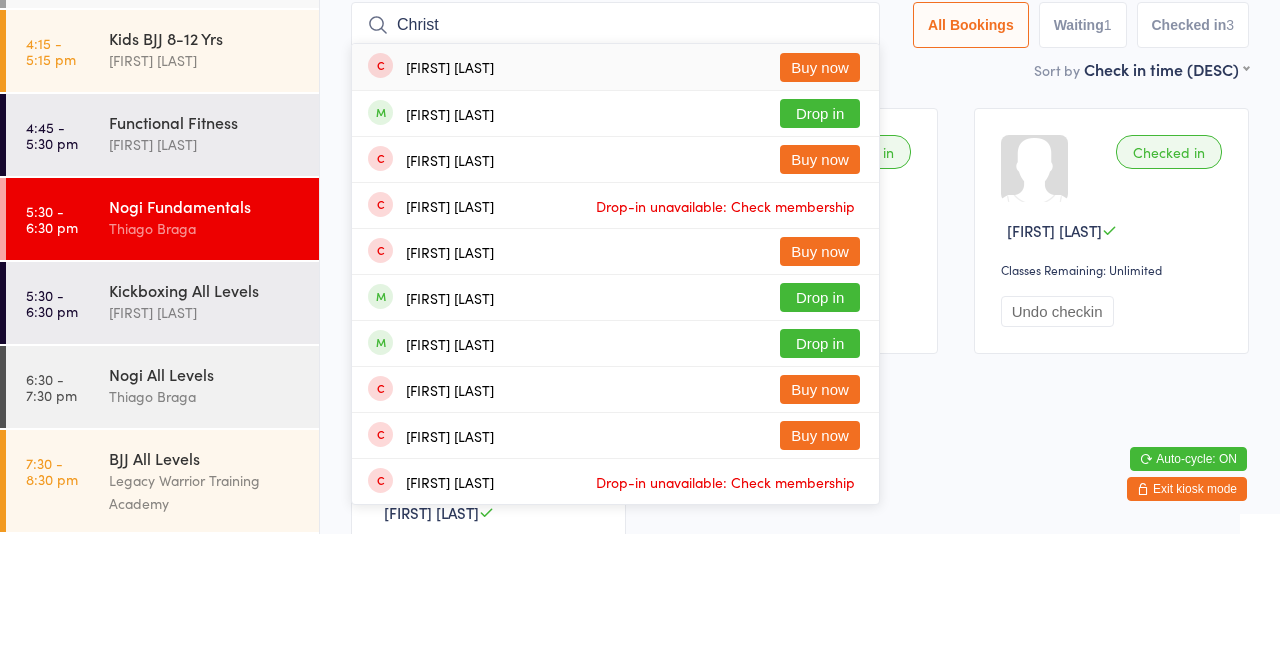 type on "Christ" 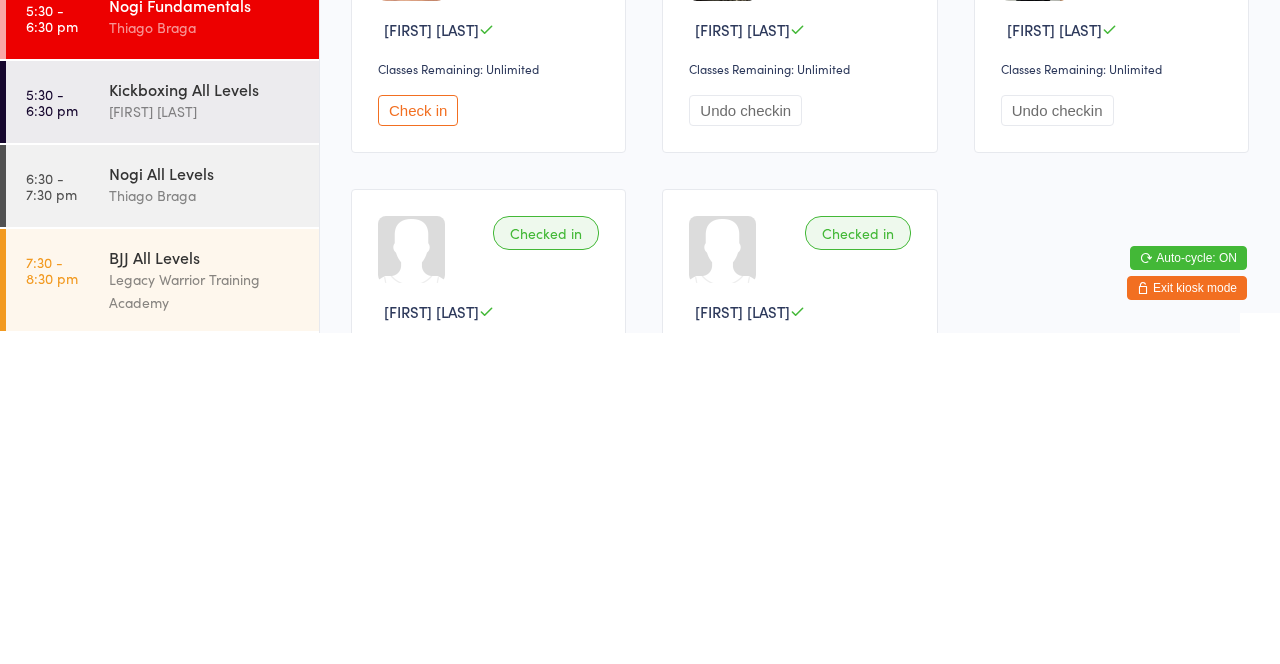 click on "Thiago Braga" at bounding box center (205, 526) 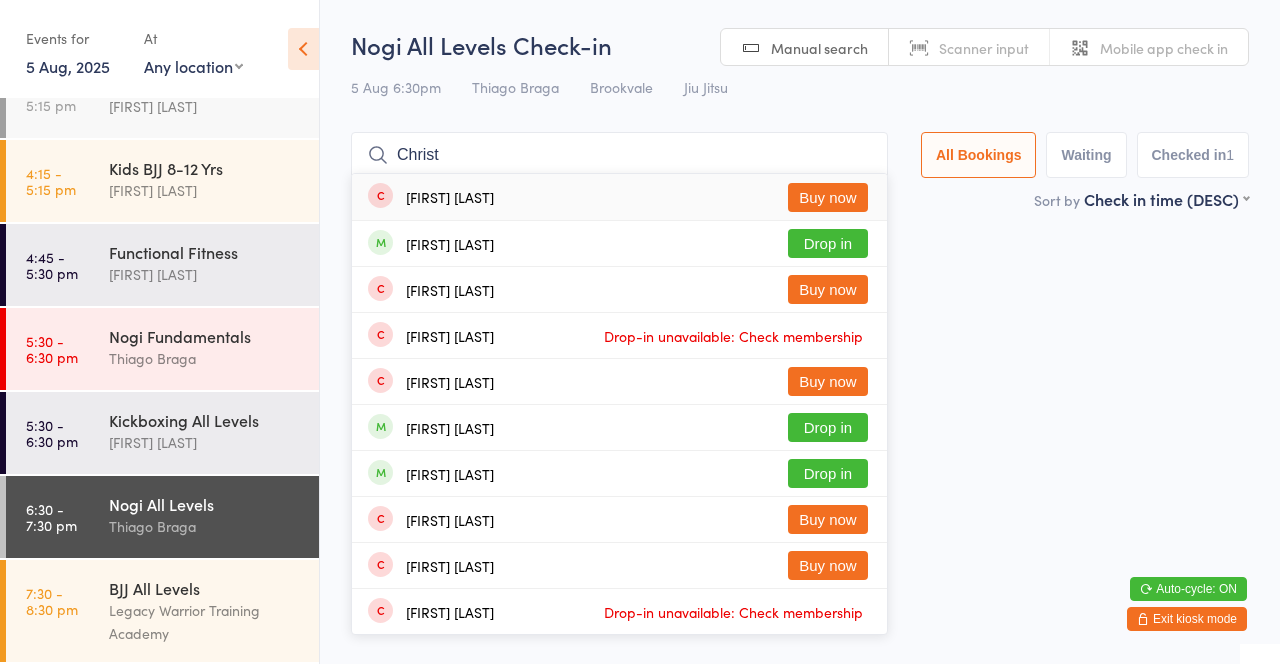 type on "Christ" 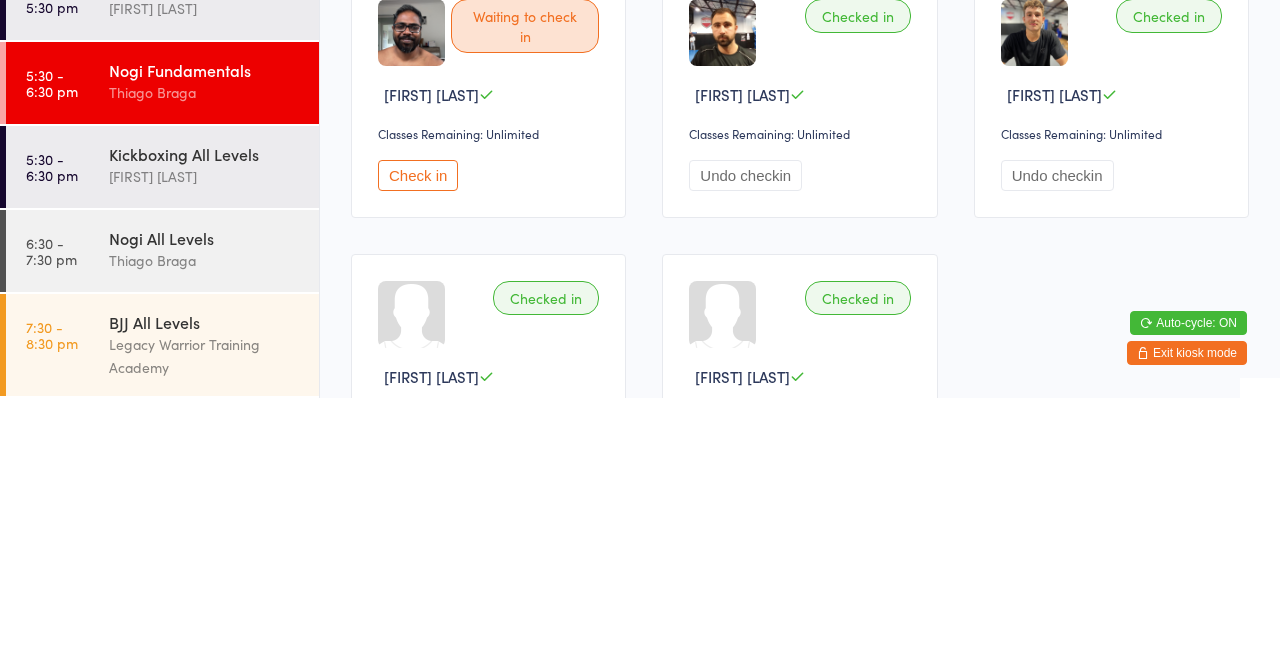 click on "Kickboxing All Levels" at bounding box center (205, 420) 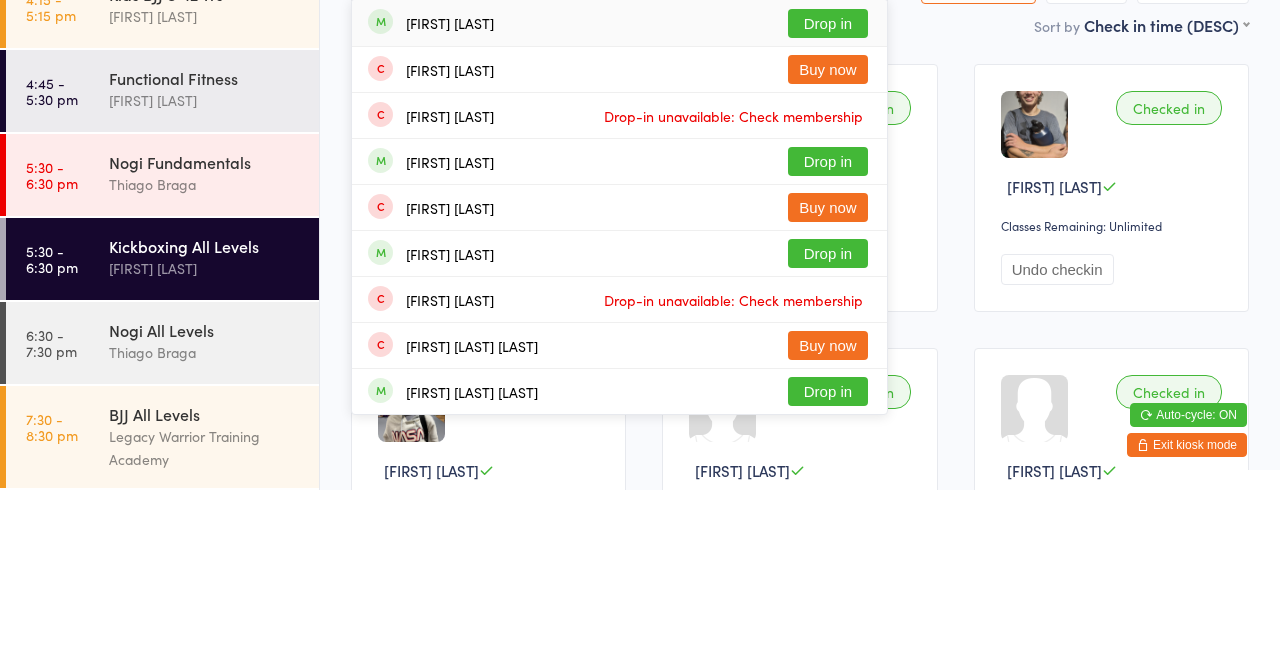 type on "[FIRST] [LAST]" 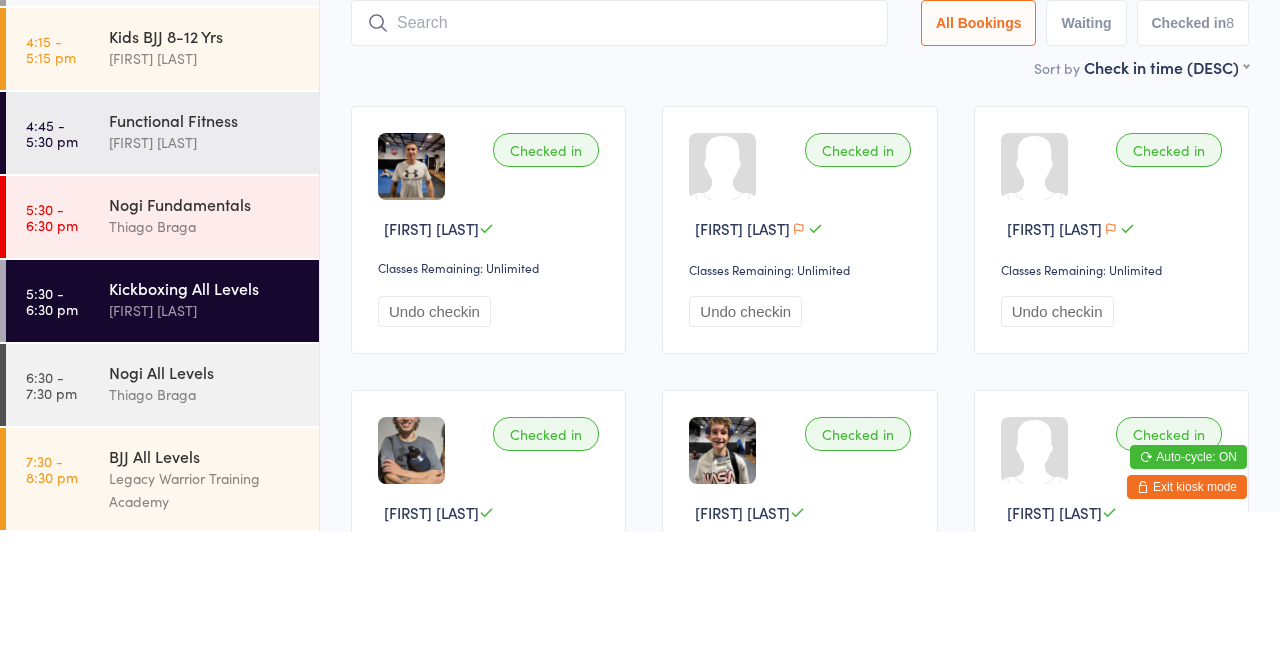 click on "Thiago Braga" at bounding box center [205, 358] 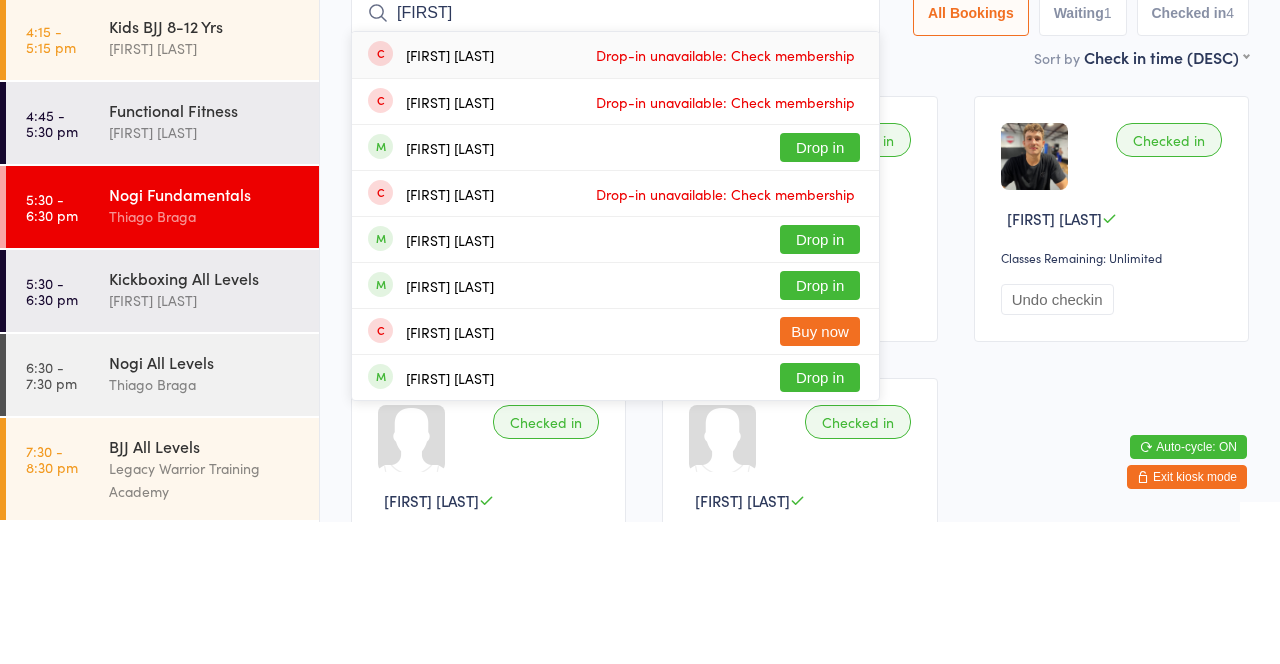 type on "[FIRST]" 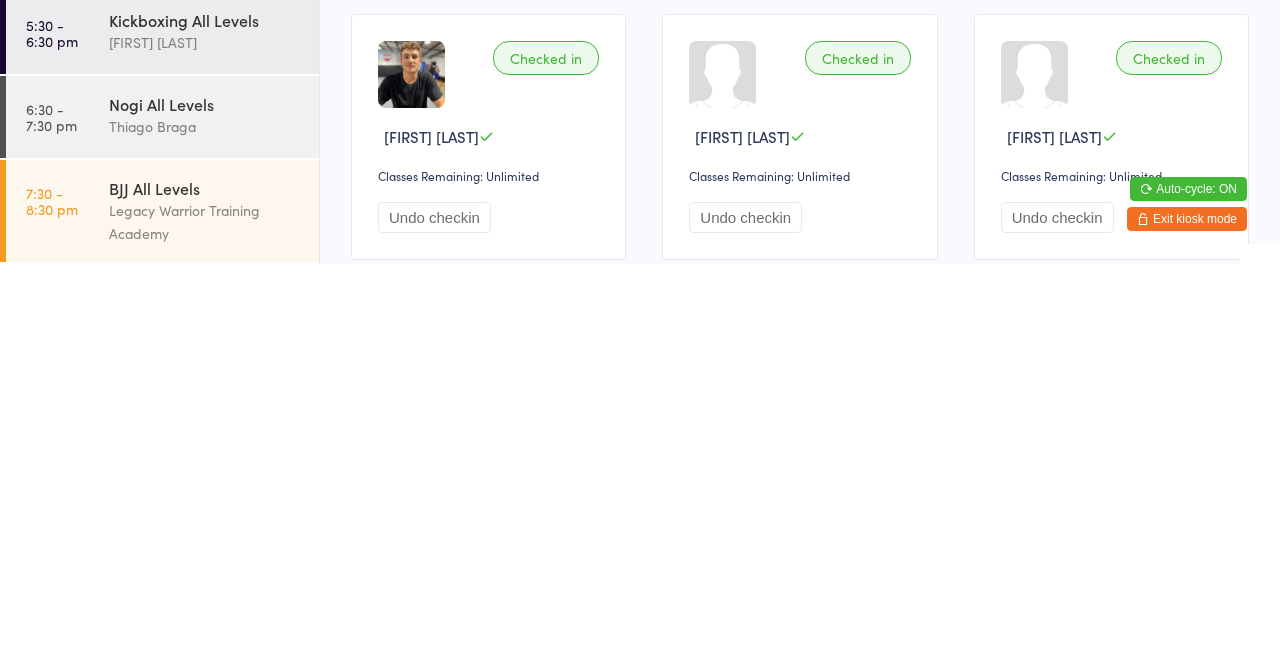 scroll, scrollTop: 243, scrollLeft: 0, axis: vertical 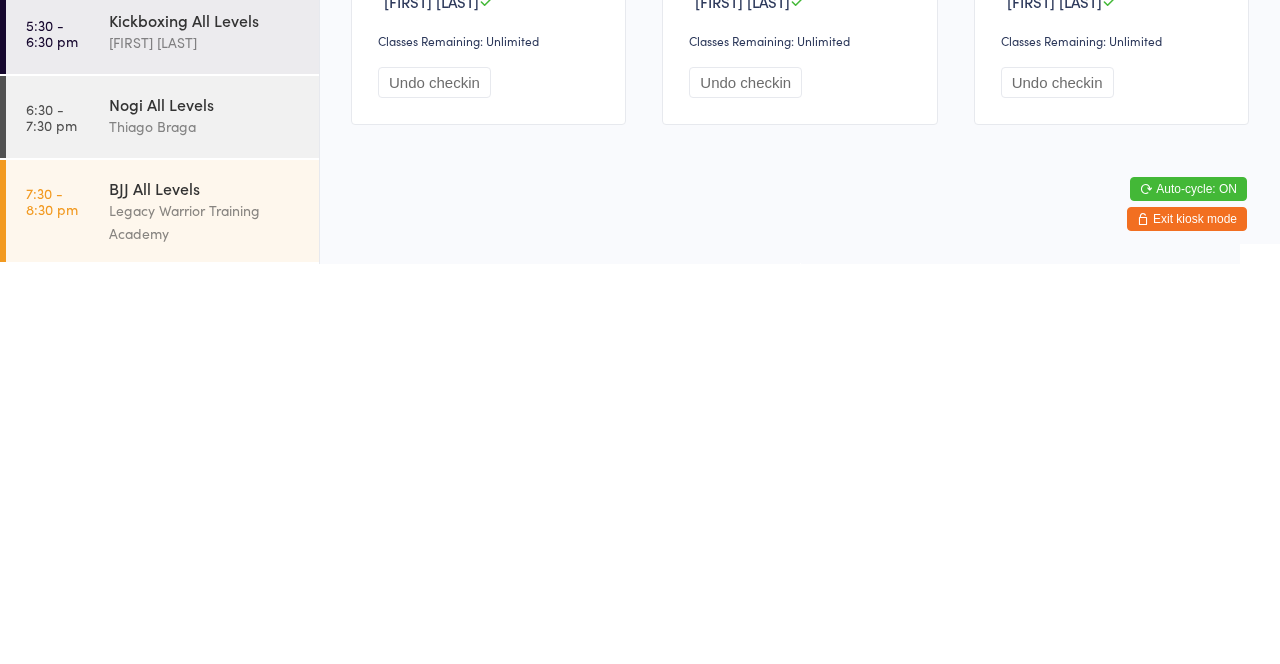 click on "Thiago Braga" at bounding box center [205, 526] 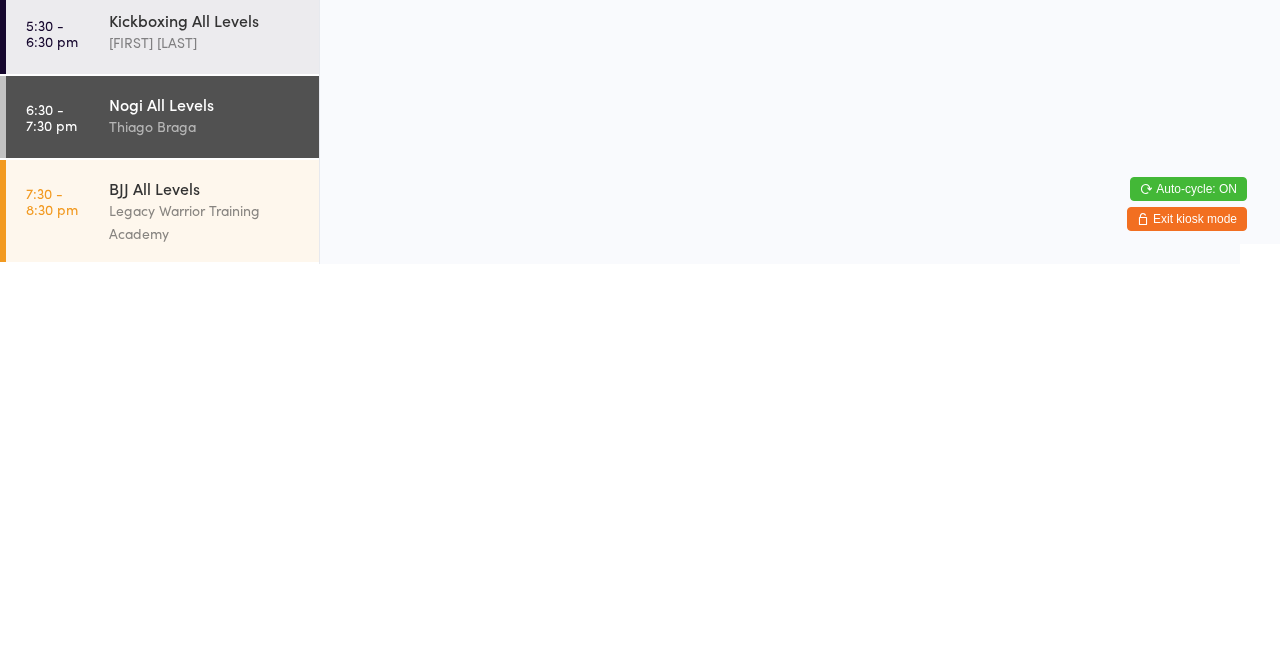 scroll, scrollTop: 0, scrollLeft: 0, axis: both 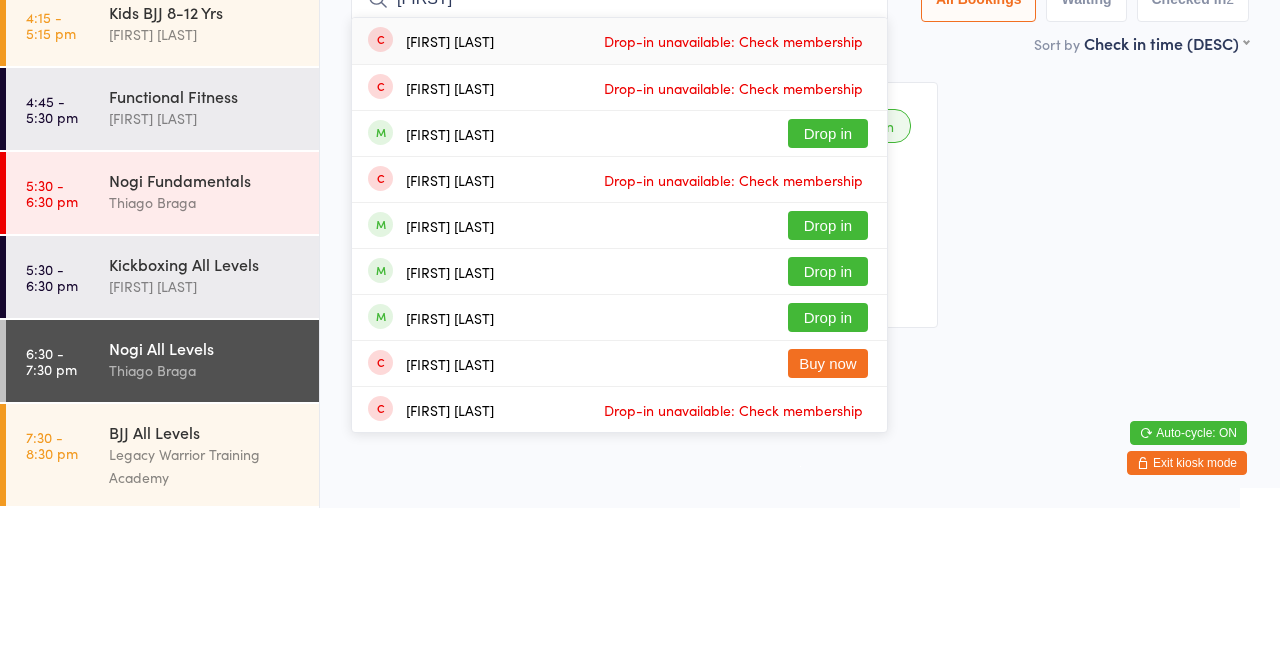type on "[FIRST]" 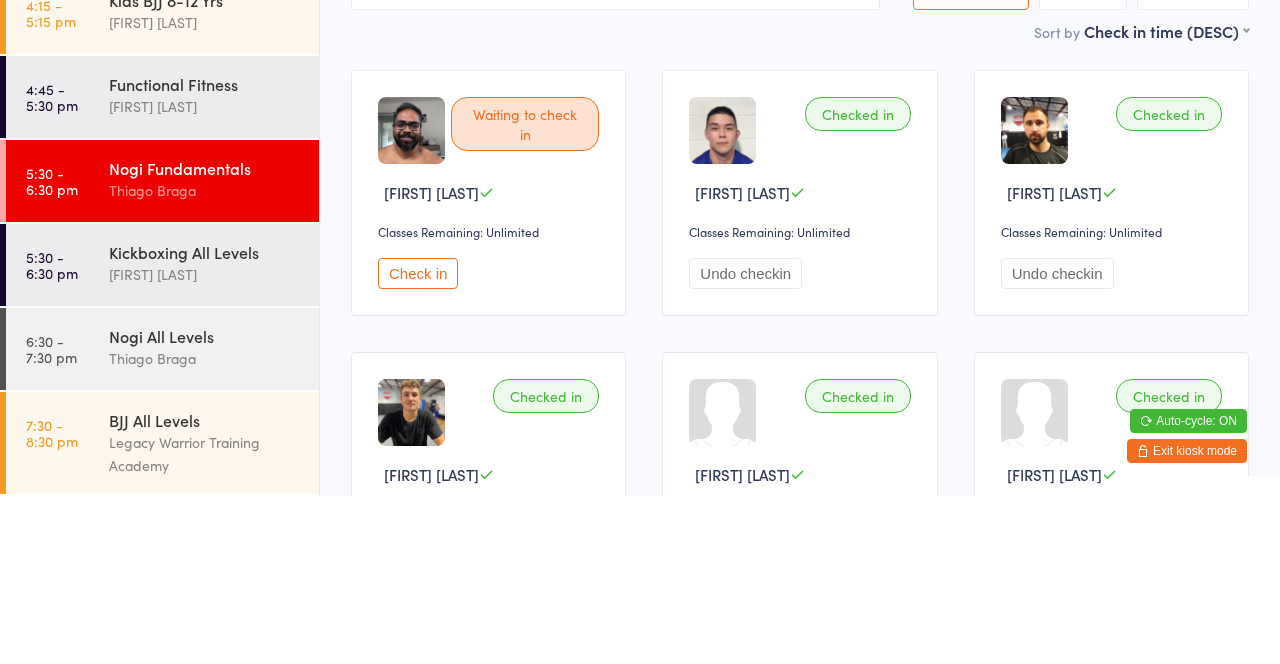 type on "A" 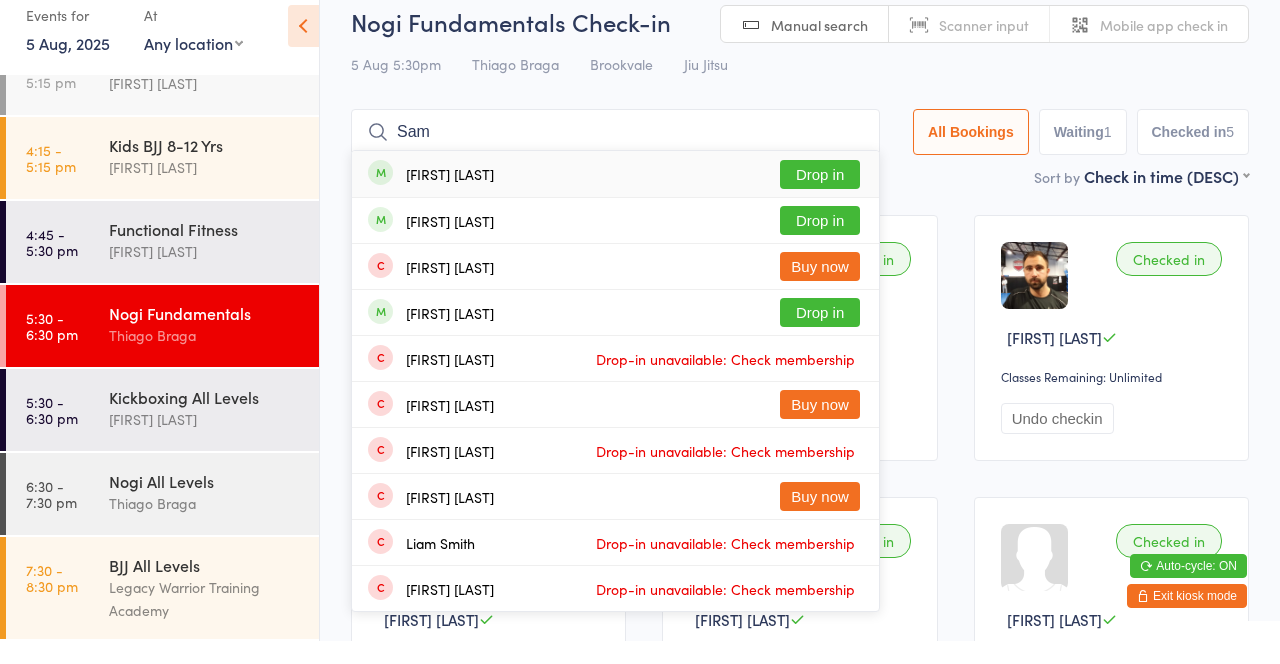 type on "Sam" 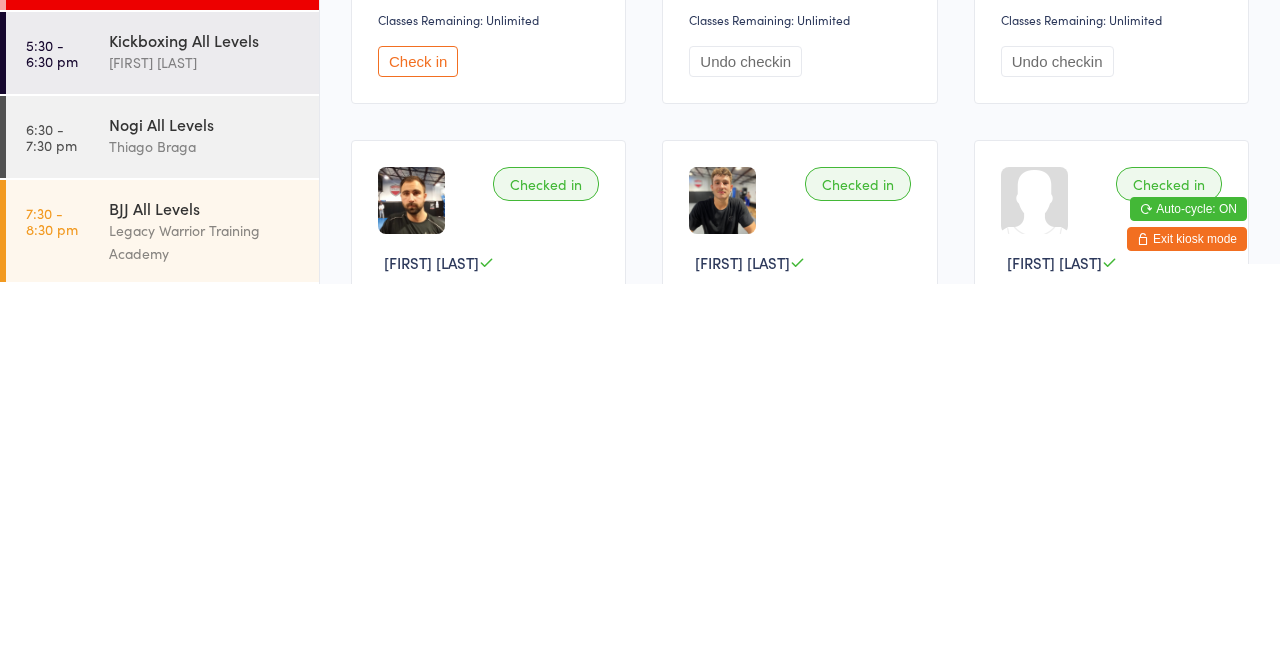 click on "Thiago Braga" at bounding box center (205, 526) 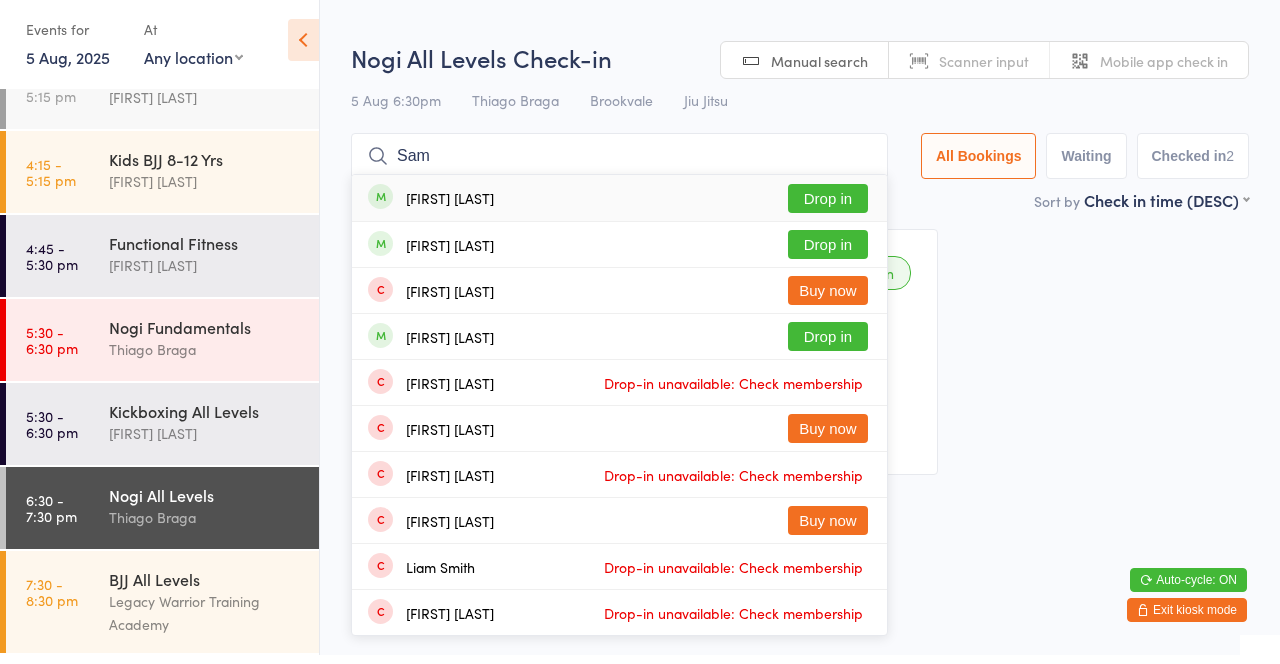 type on "Sam" 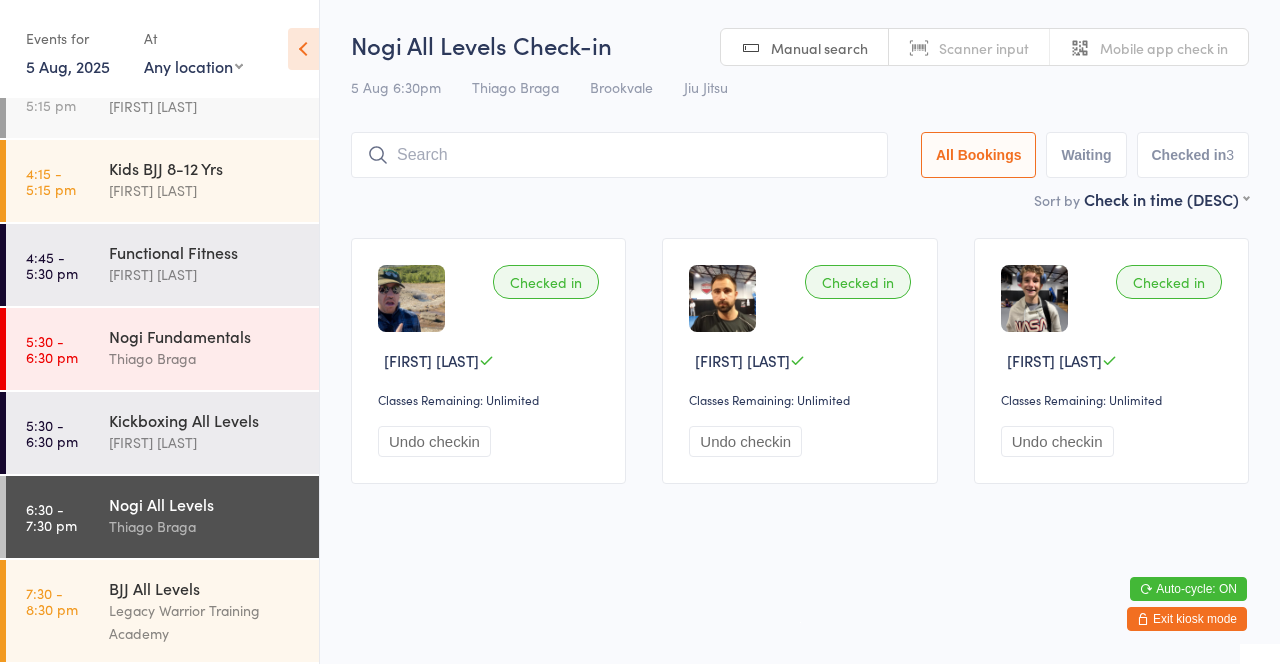 click on "4:15 - 5:15 pm" at bounding box center (51, 181) 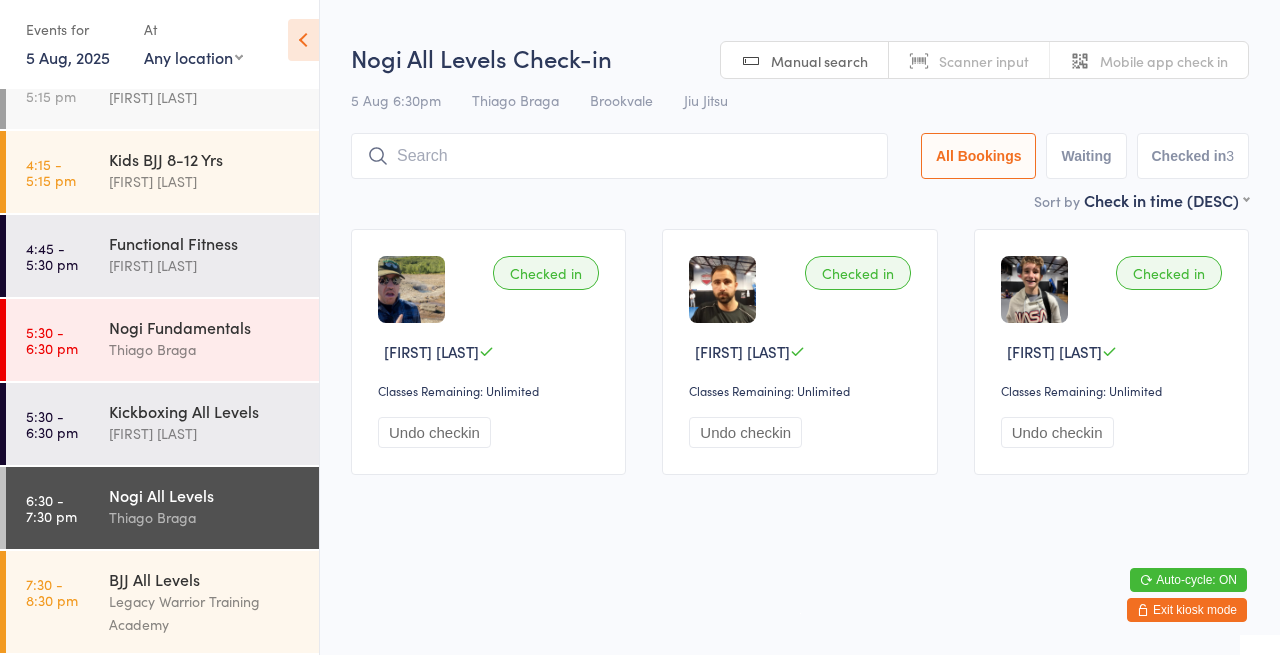 click on "[FIRST] [LAST]" at bounding box center [205, 190] 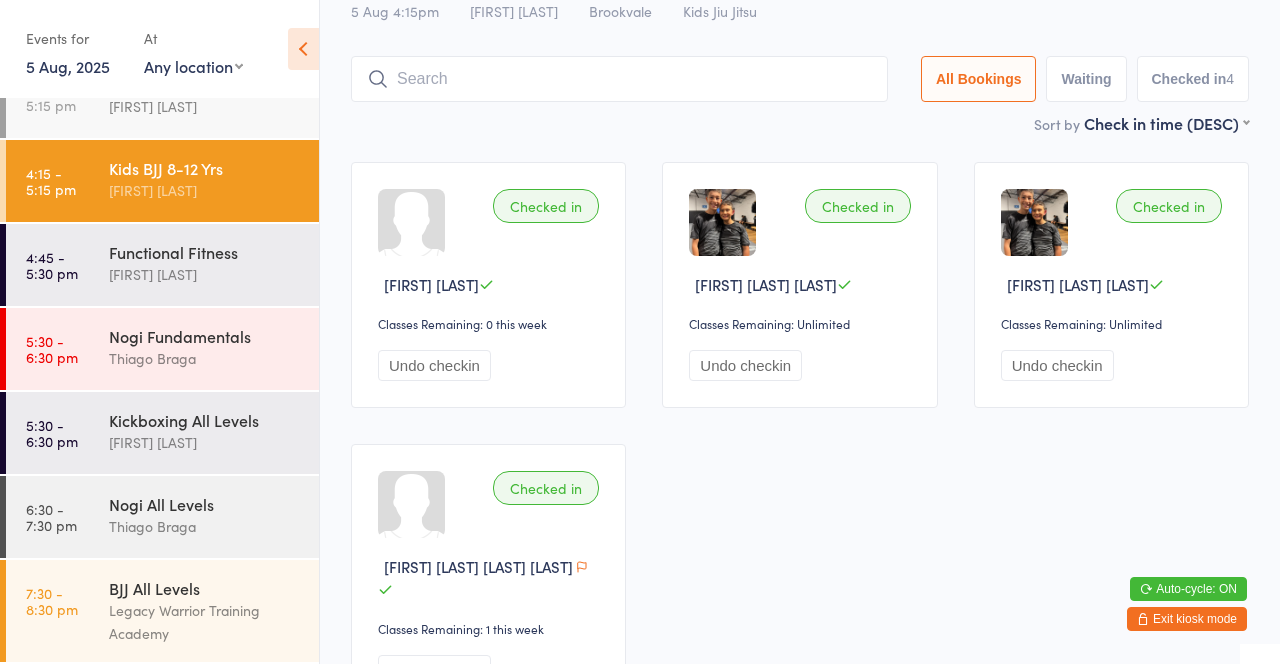 scroll, scrollTop: 74, scrollLeft: 0, axis: vertical 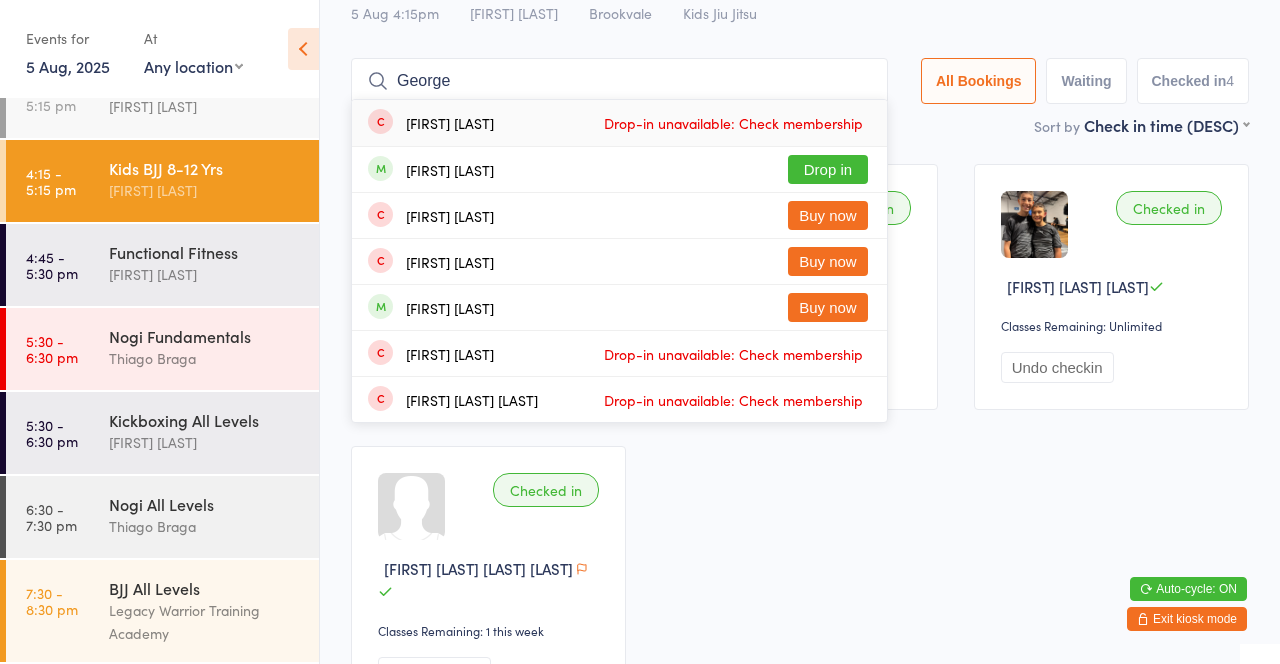 type on "George" 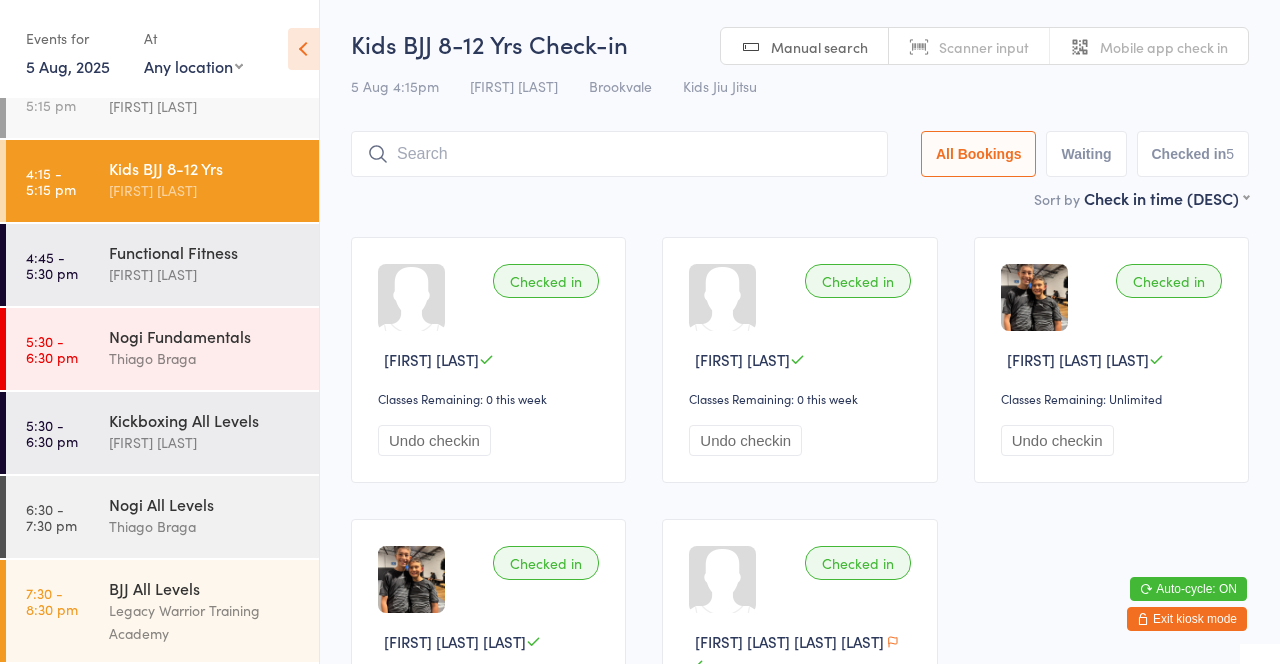 scroll, scrollTop: 0, scrollLeft: 0, axis: both 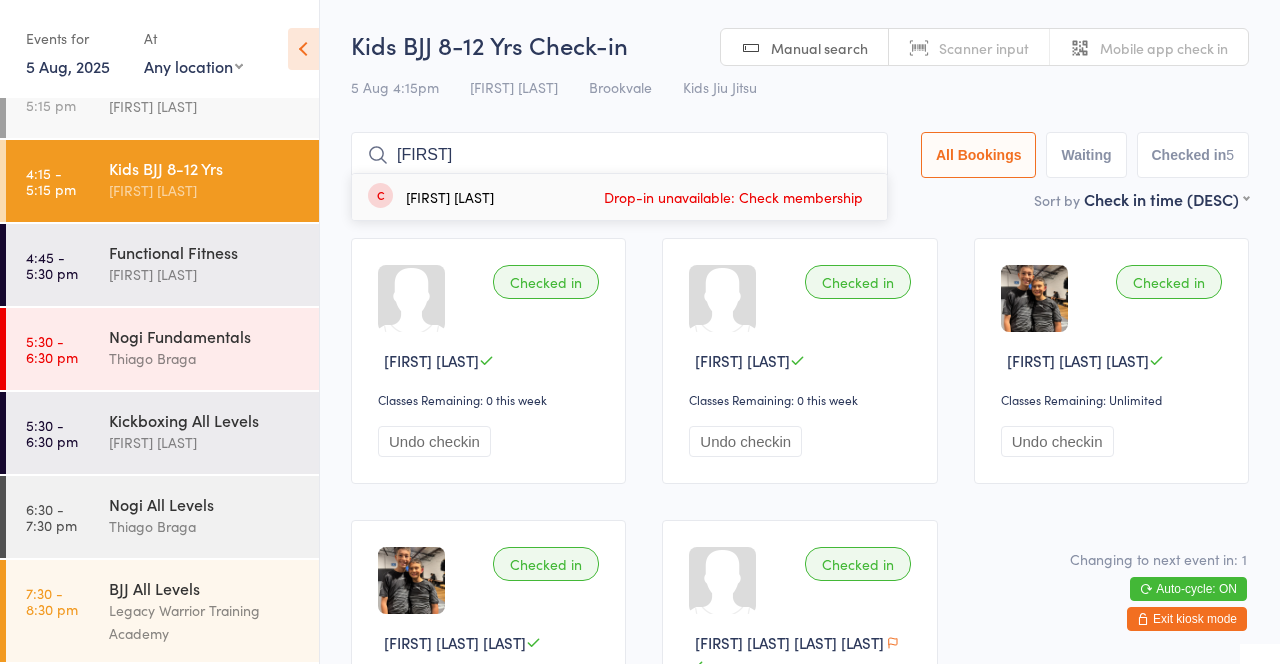 type on "France" 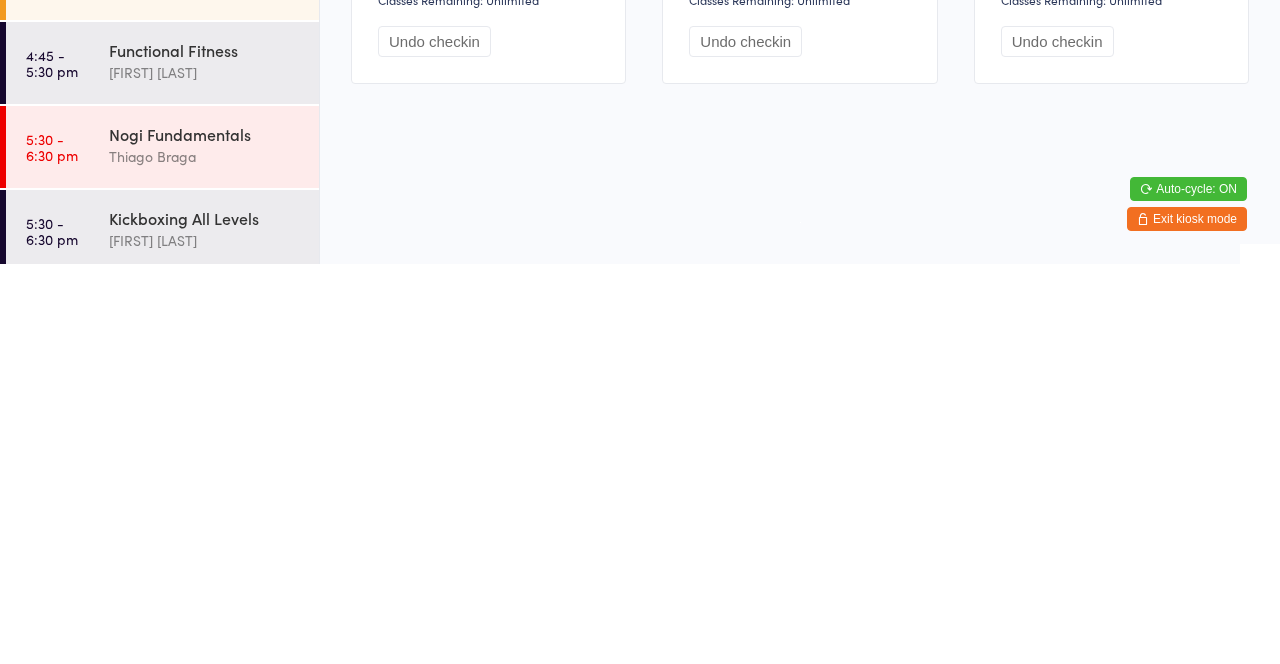 scroll, scrollTop: 0, scrollLeft: 0, axis: both 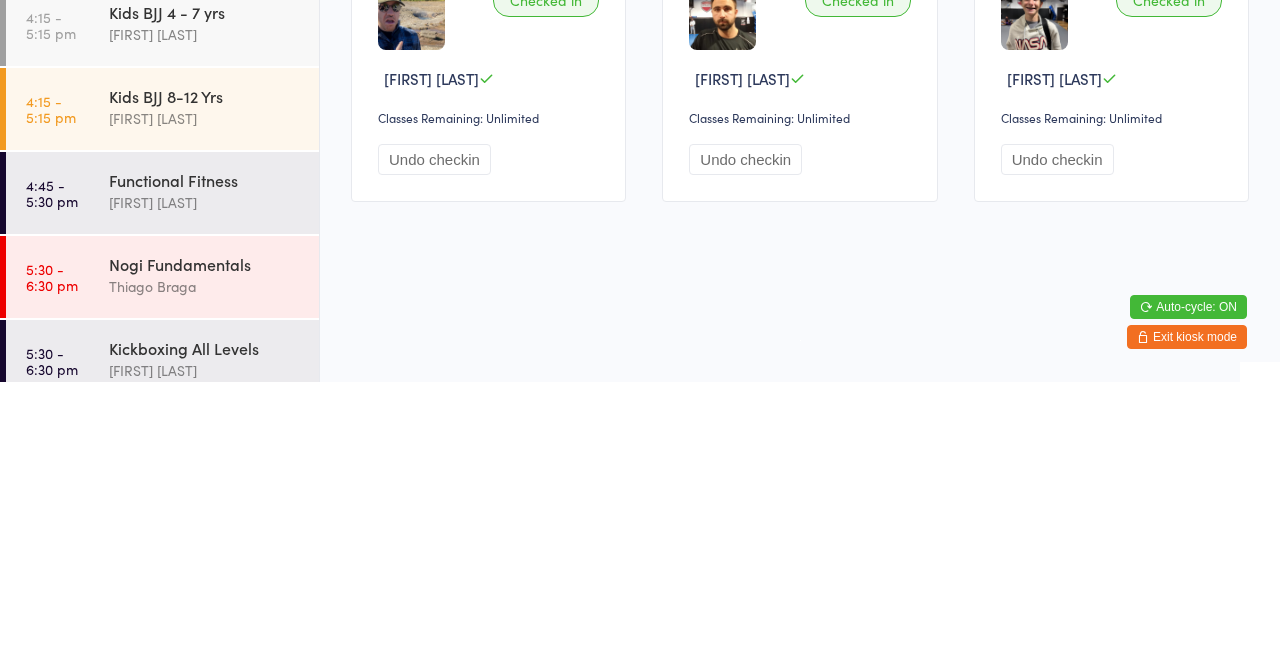 click on "[FIRST] [LAST]" at bounding box center [205, 400] 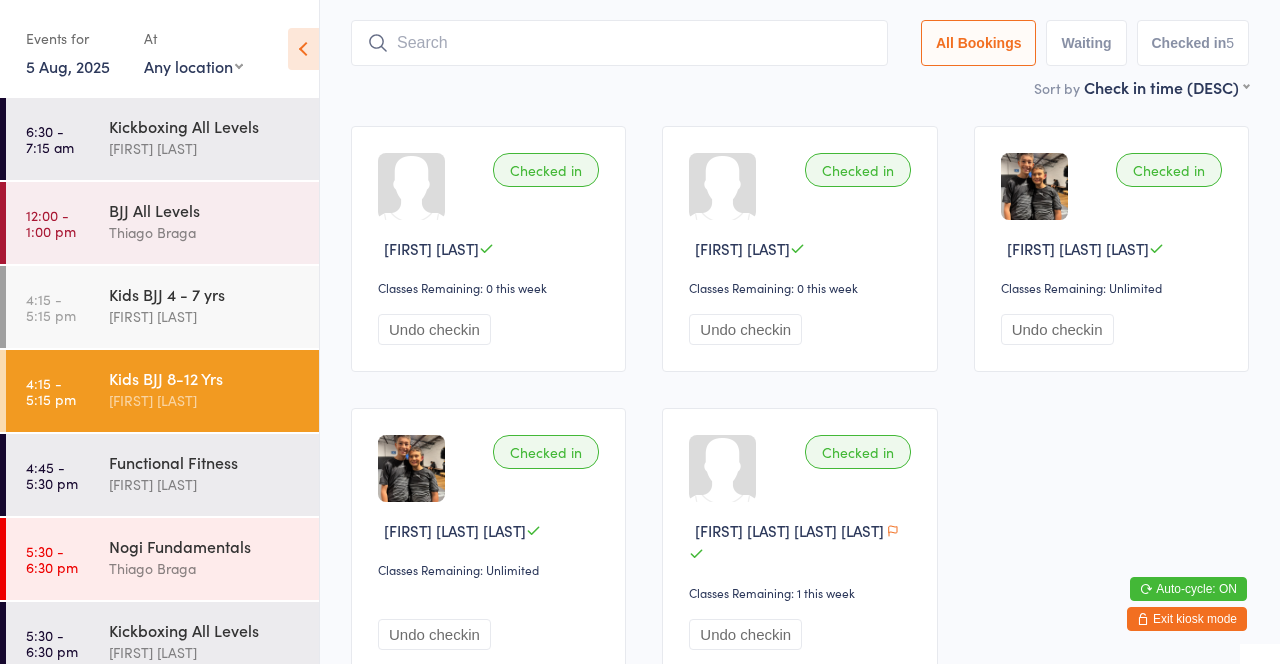 scroll, scrollTop: 0, scrollLeft: 0, axis: both 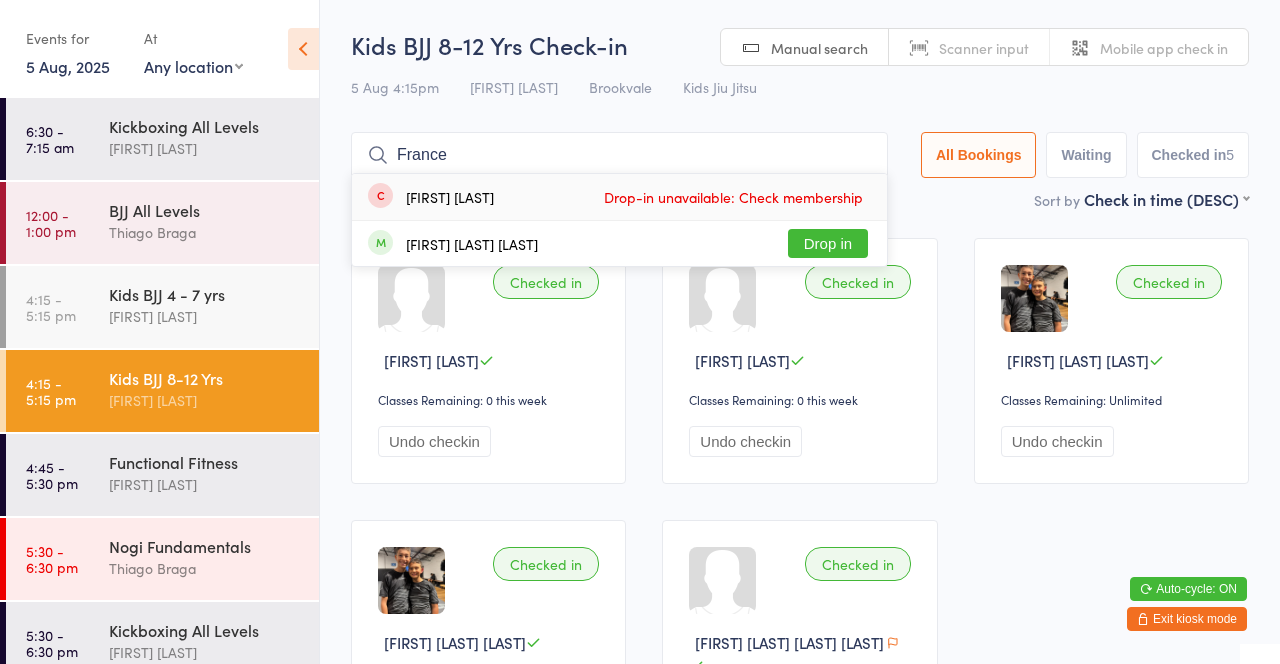type on "France" 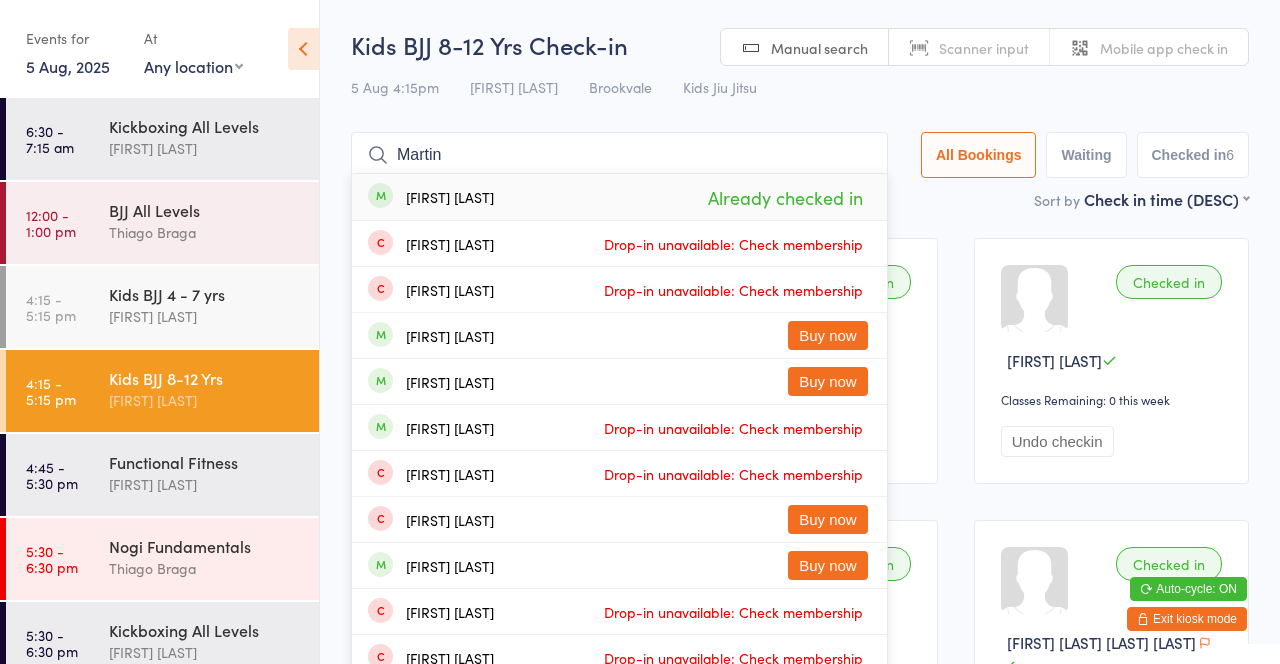 type on "Martin" 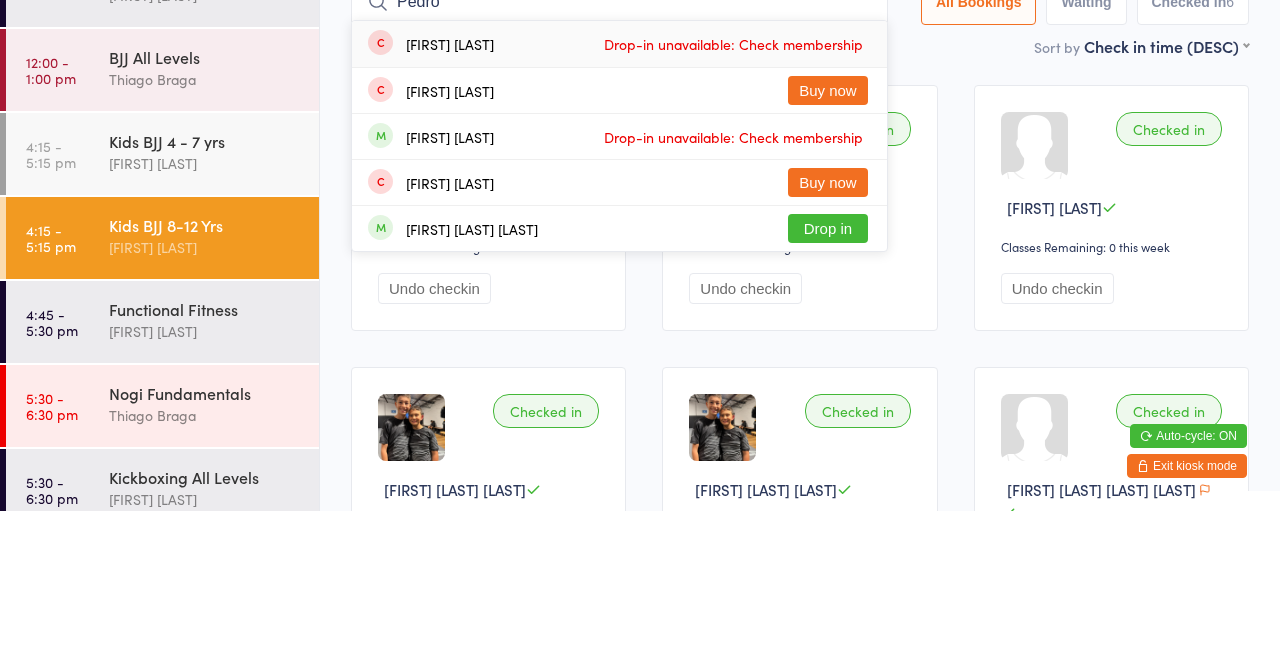 type on "Pedro" 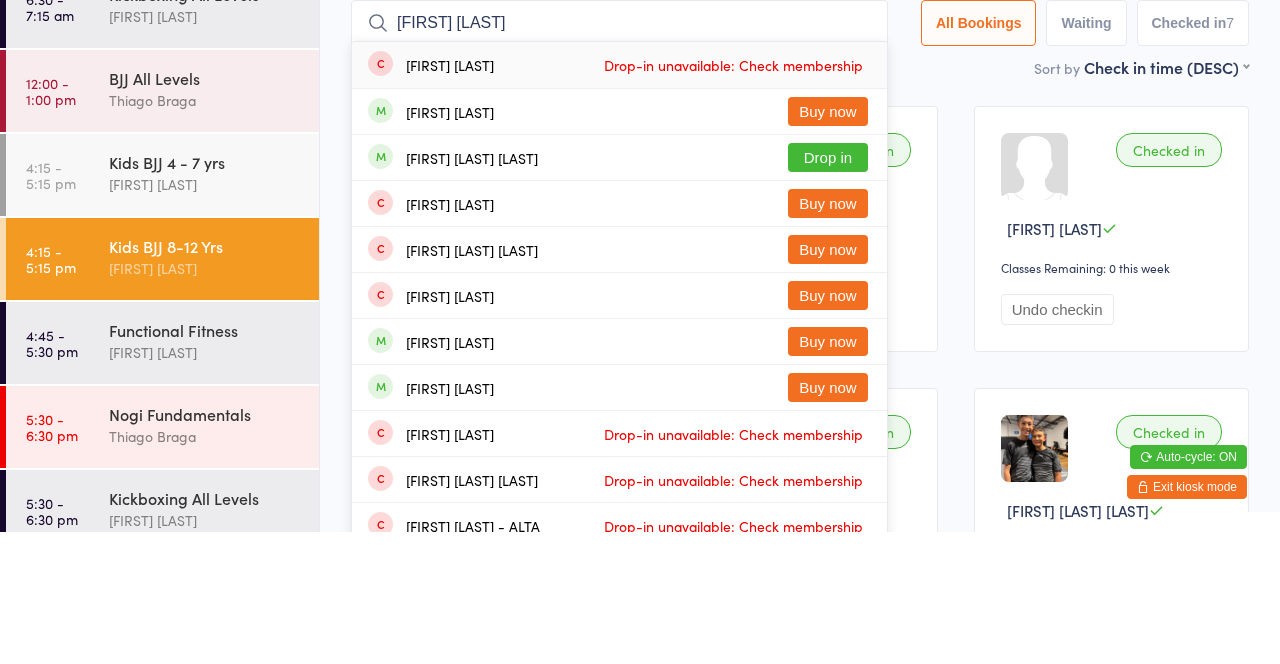 type on "[FIRST] [LAST]" 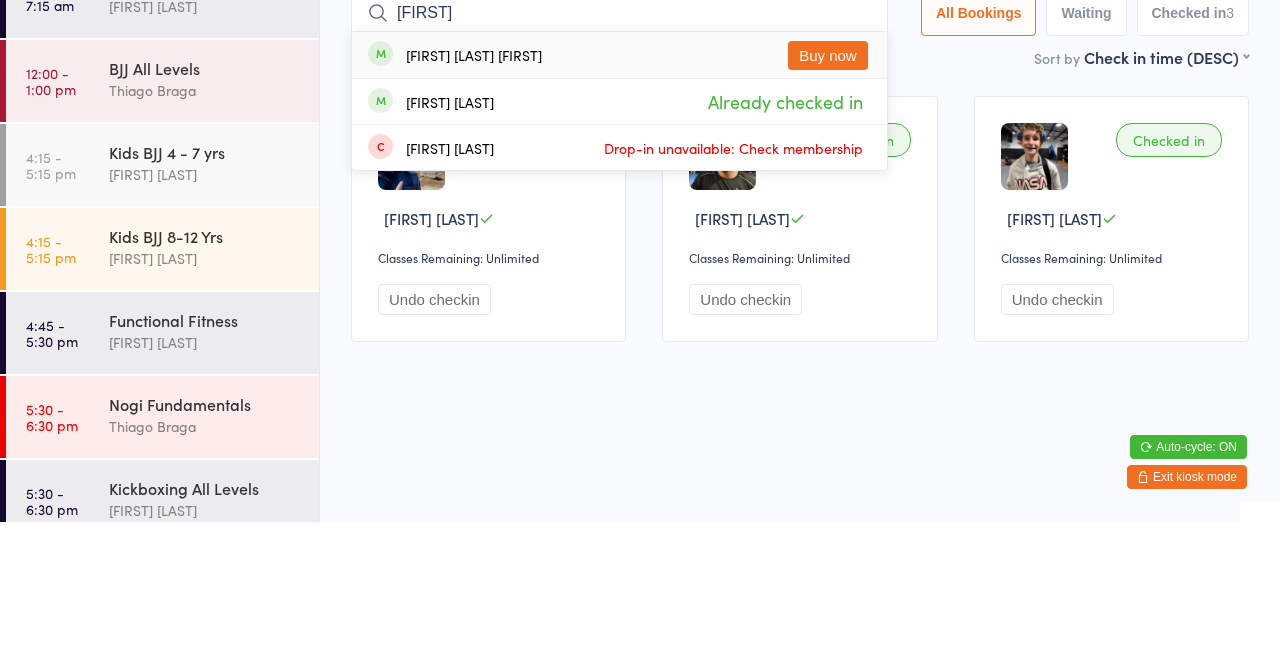 type on "[FIRST]" 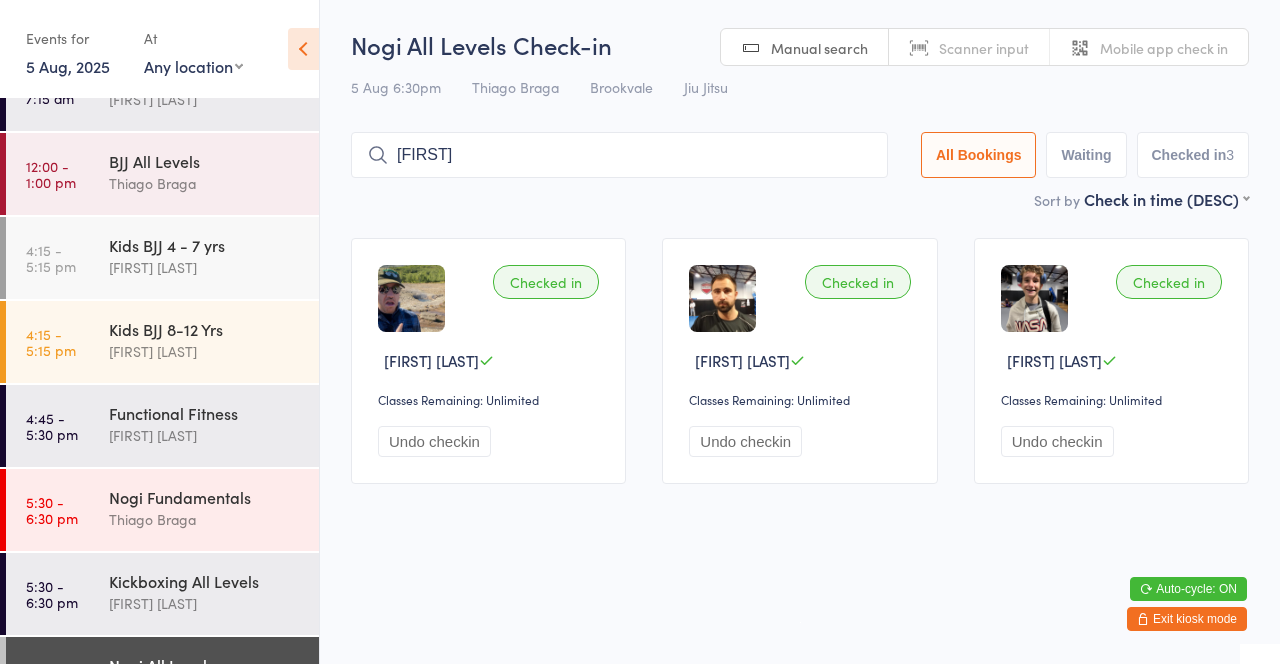 scroll, scrollTop: 48, scrollLeft: 0, axis: vertical 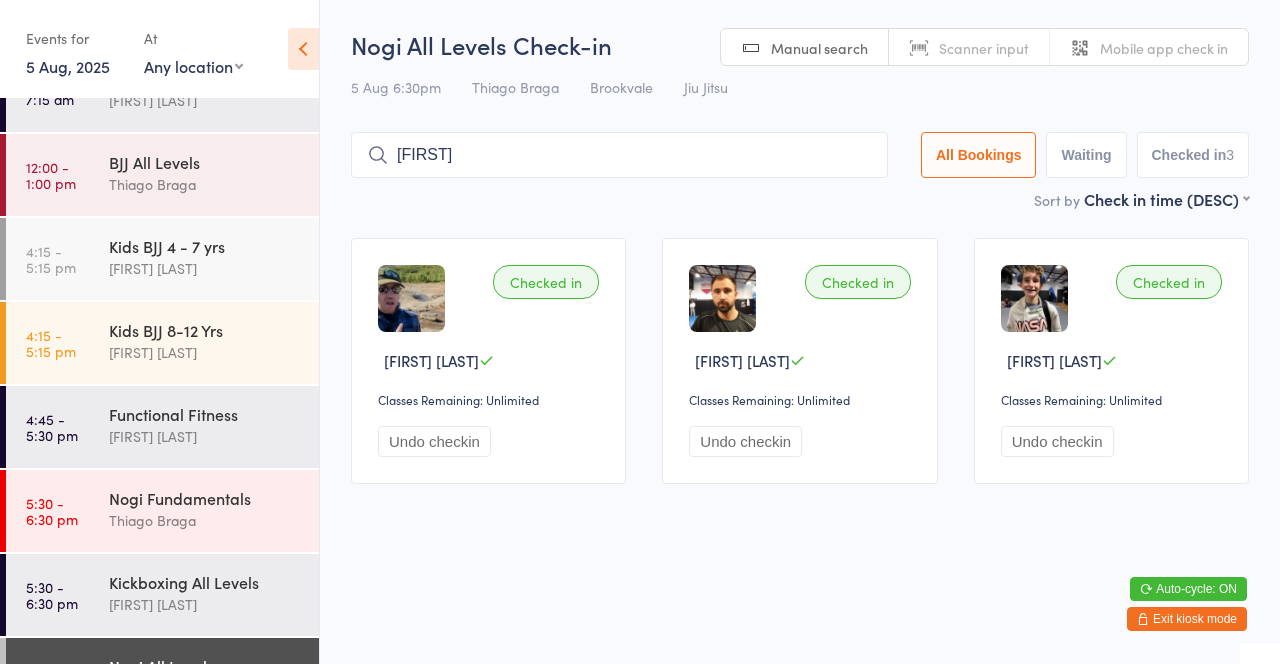 click on "4:15 - 5:15 pm Kids BJJ 4 - 7 yrs [FIRST] [LAST]" at bounding box center (162, 259) 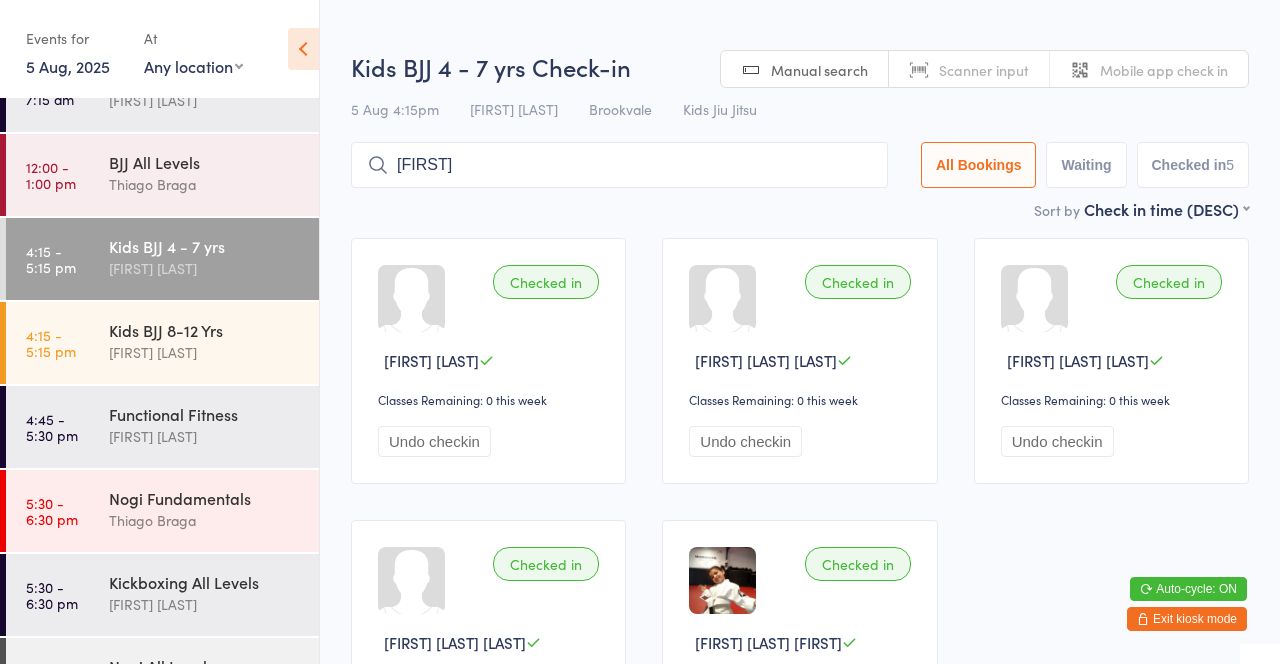type on "[FIRST]" 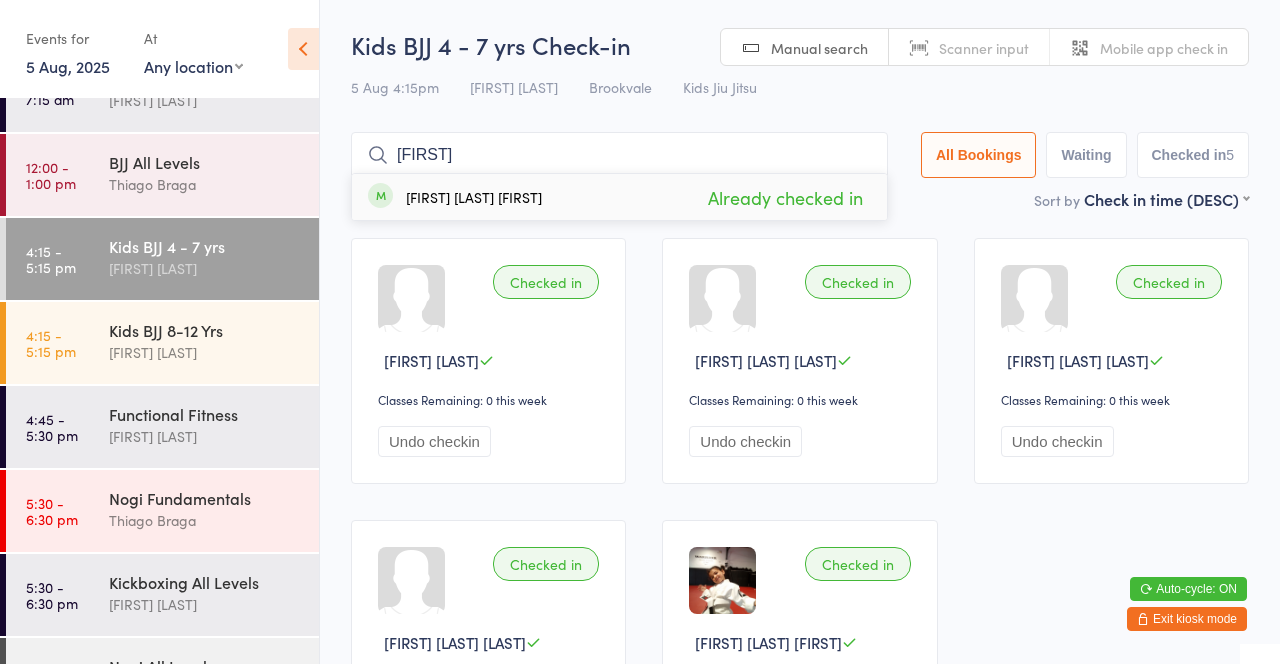 click on "[FIRST]" at bounding box center (619, 155) 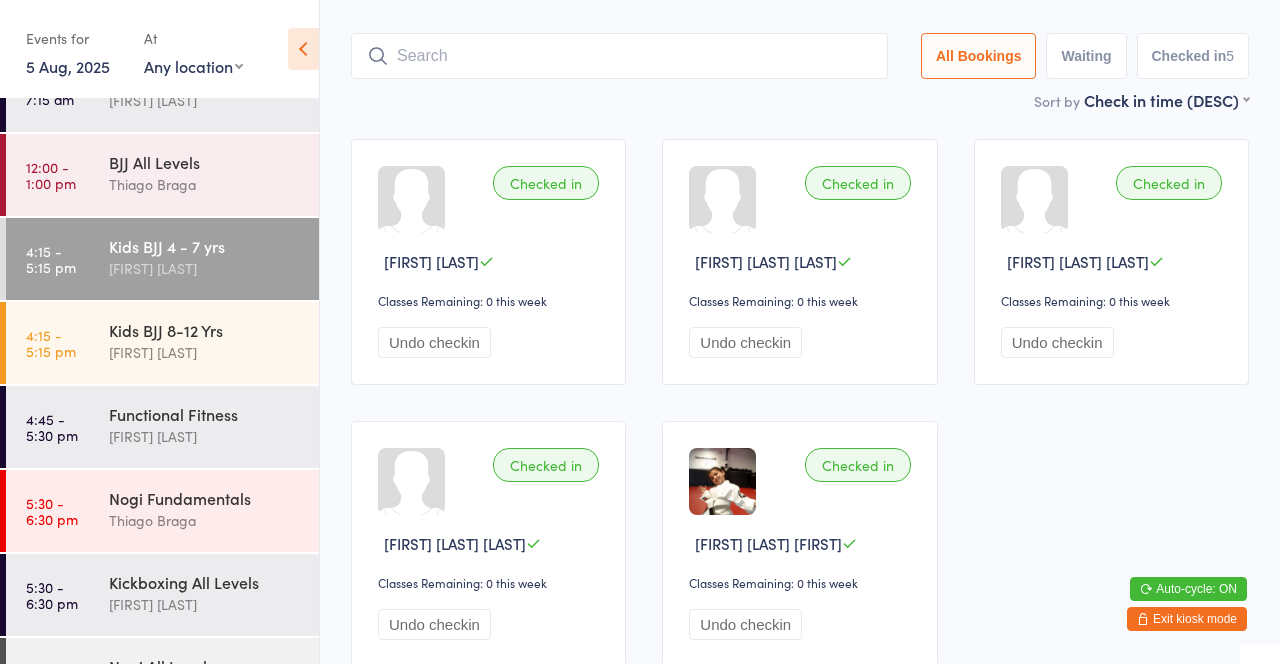scroll, scrollTop: 96, scrollLeft: 0, axis: vertical 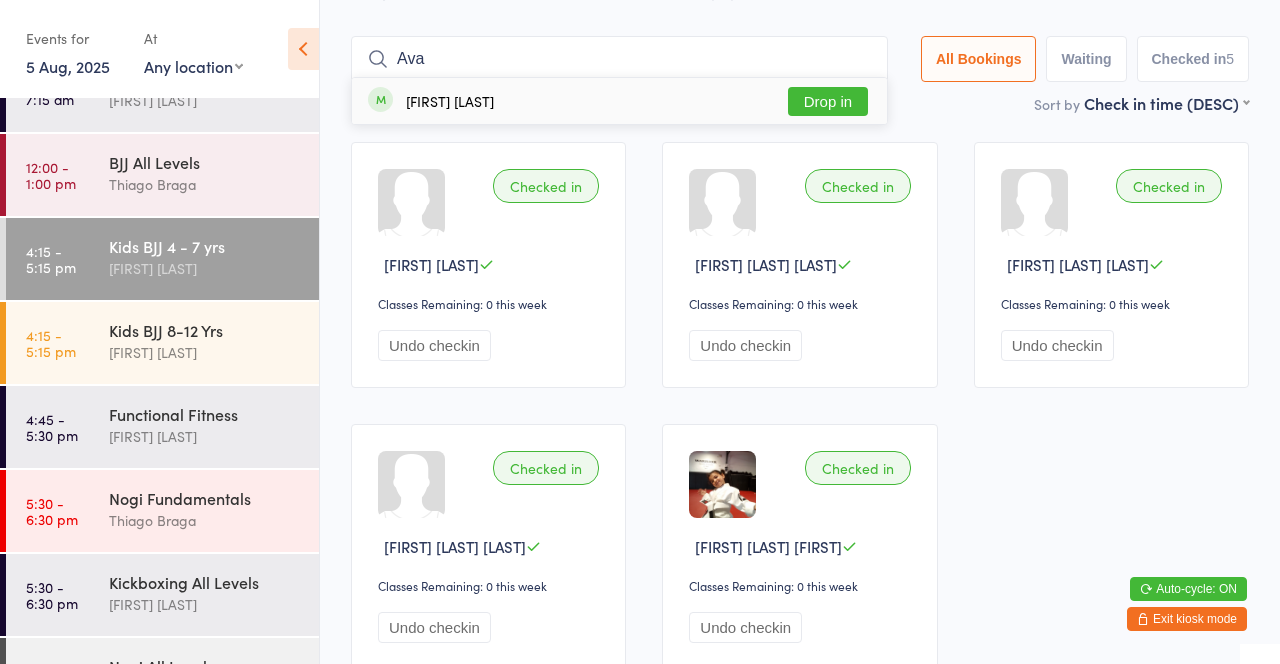 type on "Ava" 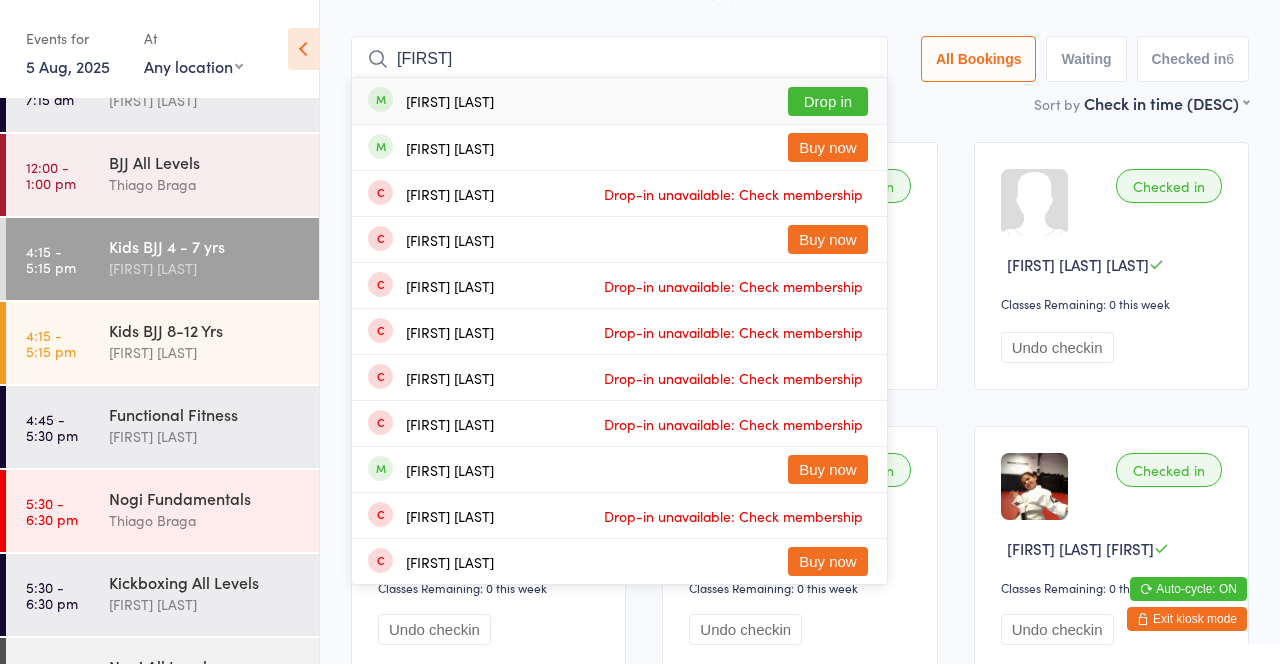 type on "[FIRST]" 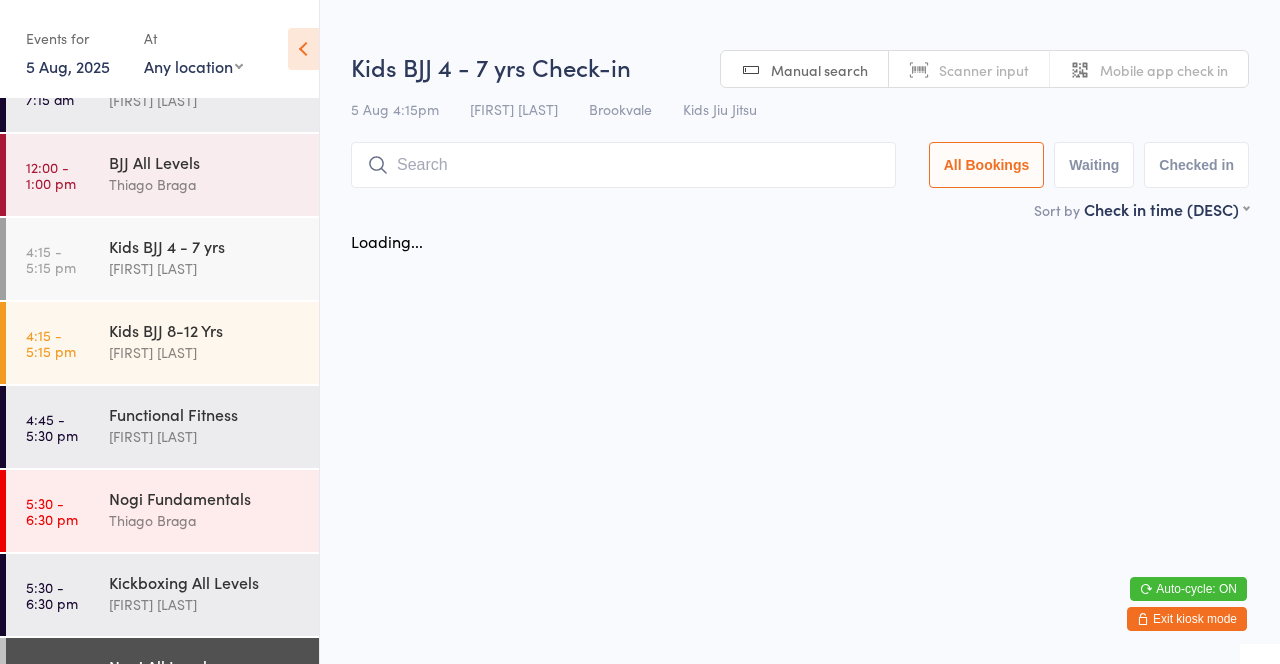 scroll, scrollTop: 0, scrollLeft: 0, axis: both 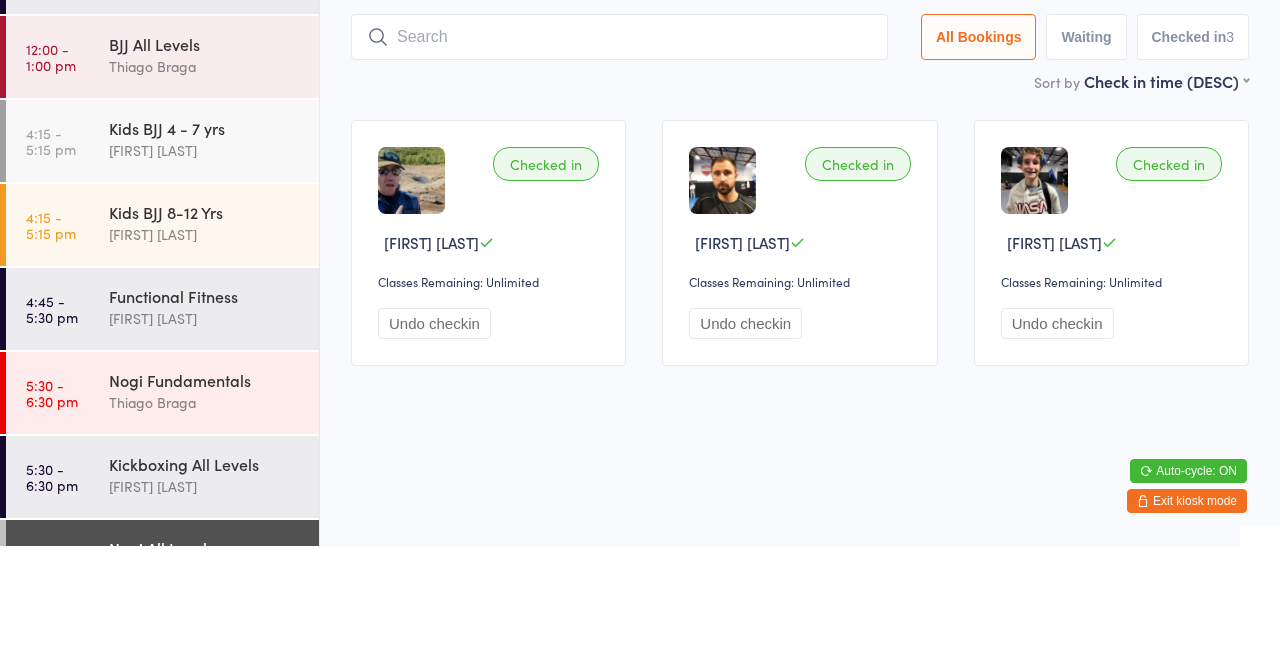 click on "[FIRST] [LAST]" at bounding box center [205, 268] 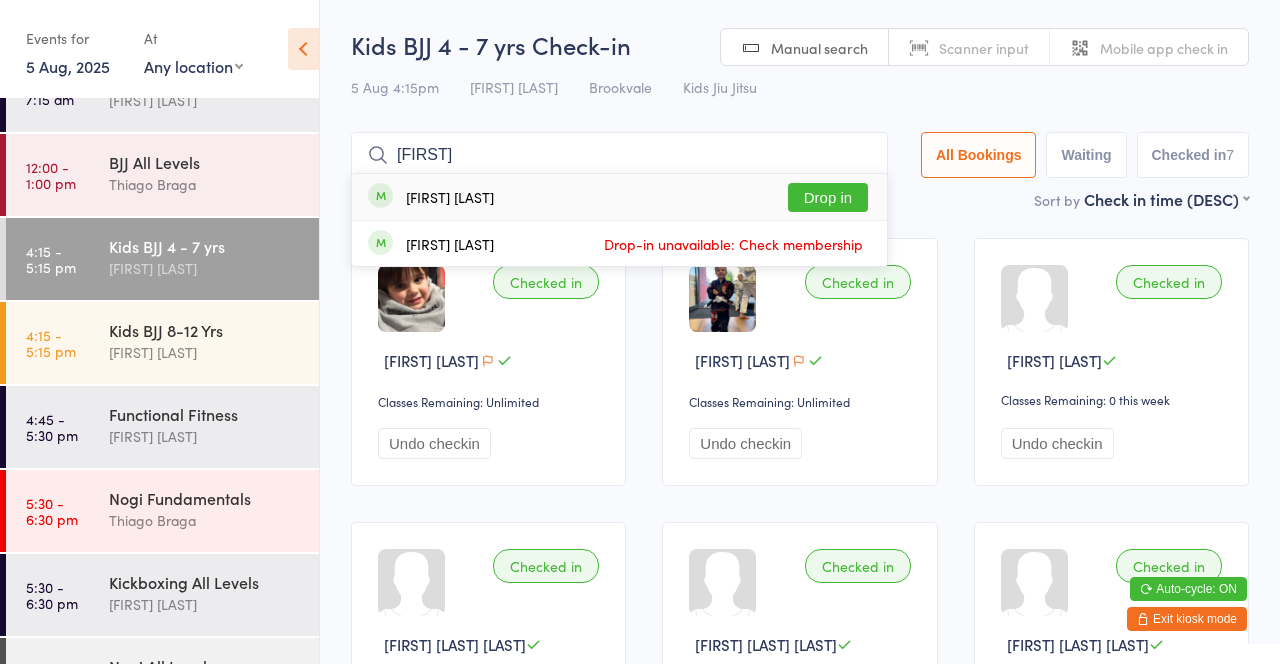 type on "[FIRST]" 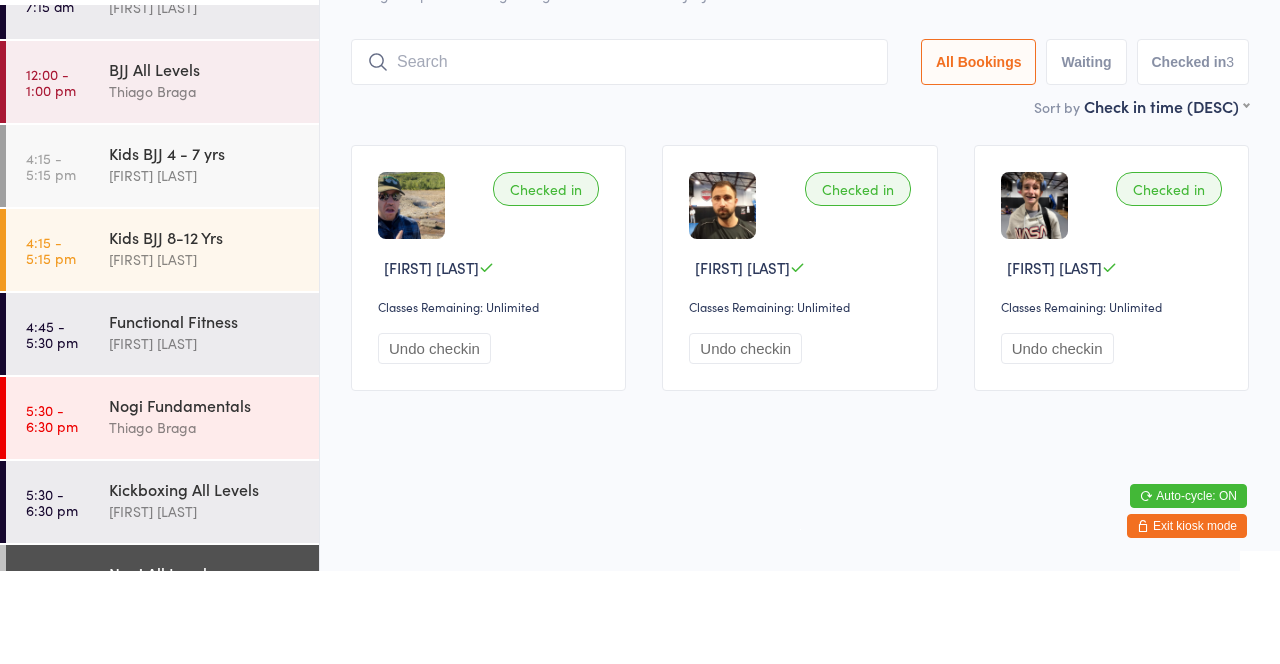 click on "[FIRST] [LAST]" at bounding box center [205, 268] 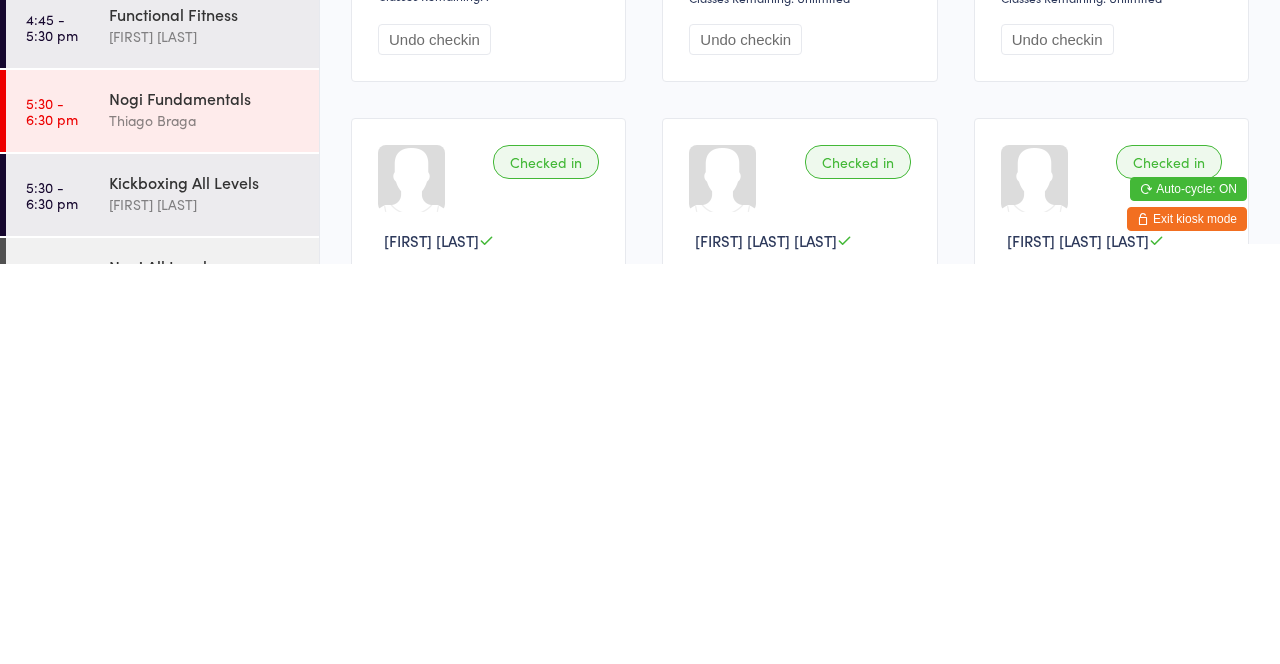 scroll, scrollTop: 8, scrollLeft: 0, axis: vertical 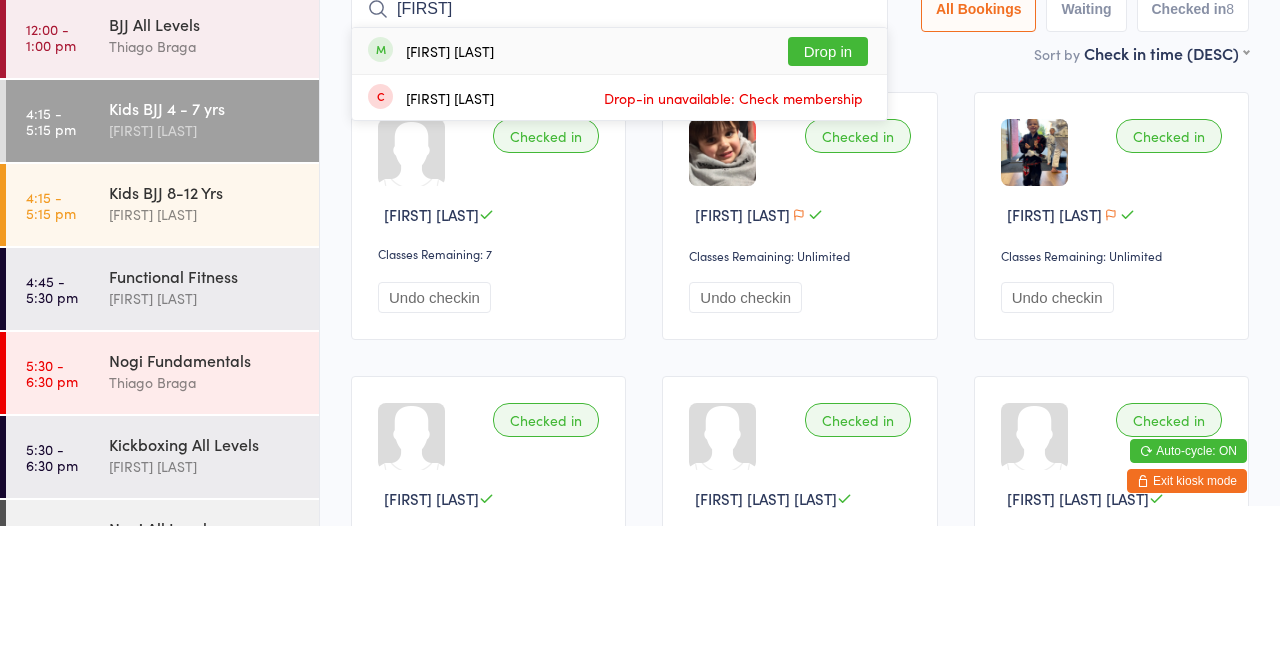 type on "[FIRST]" 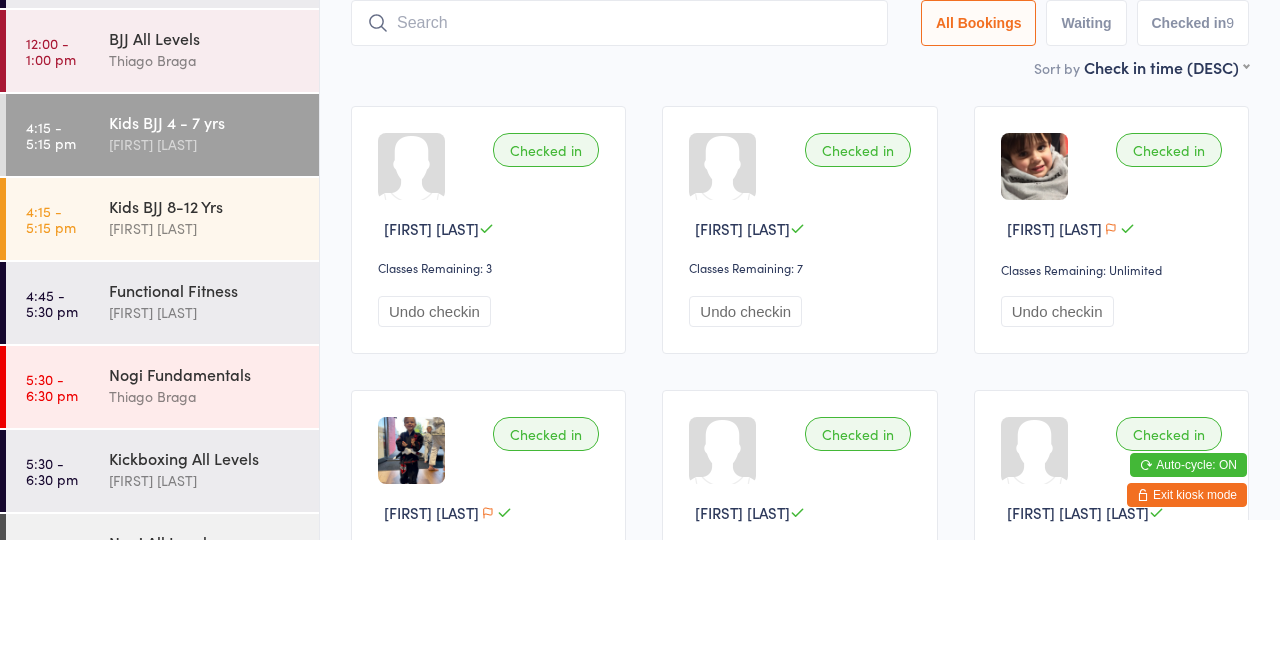 click at bounding box center [619, 147] 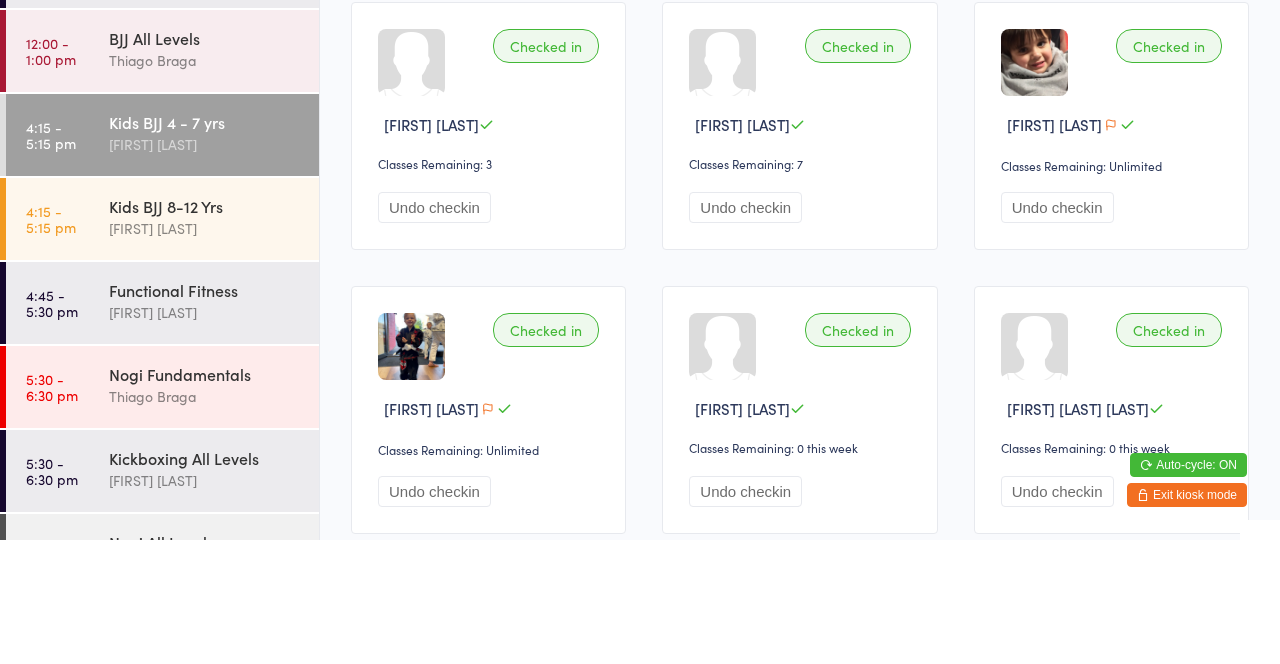 scroll, scrollTop: 132, scrollLeft: 0, axis: vertical 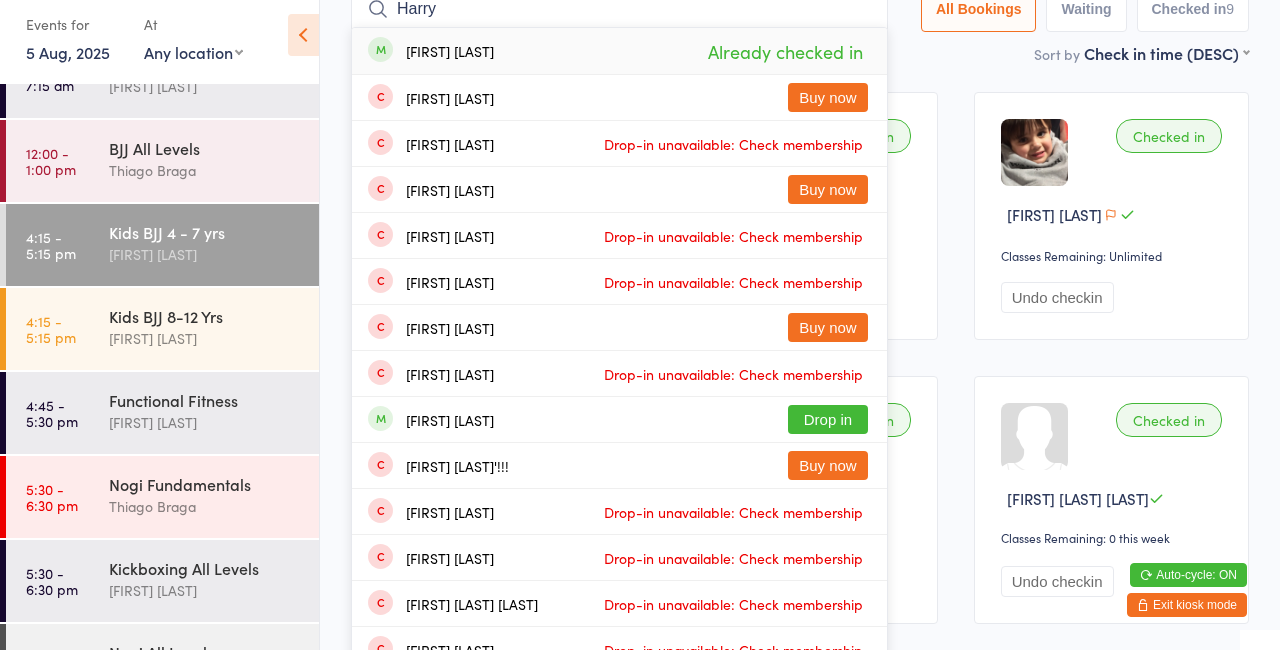 type on "Harry" 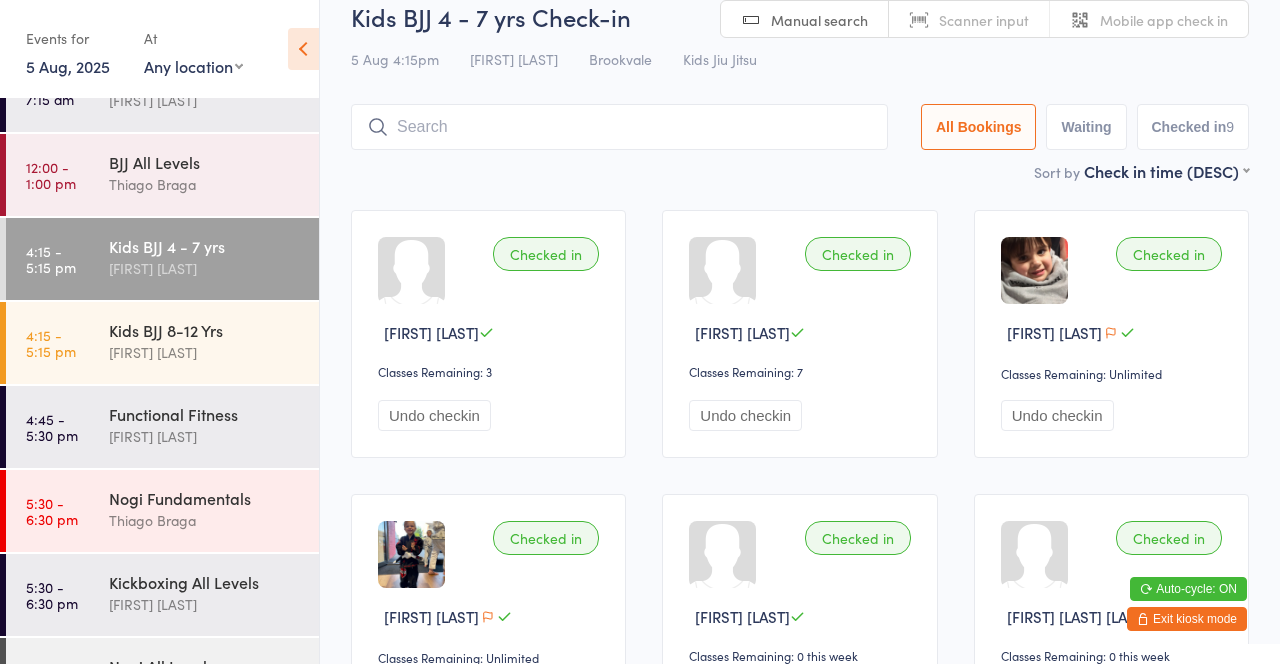 scroll, scrollTop: 0, scrollLeft: 0, axis: both 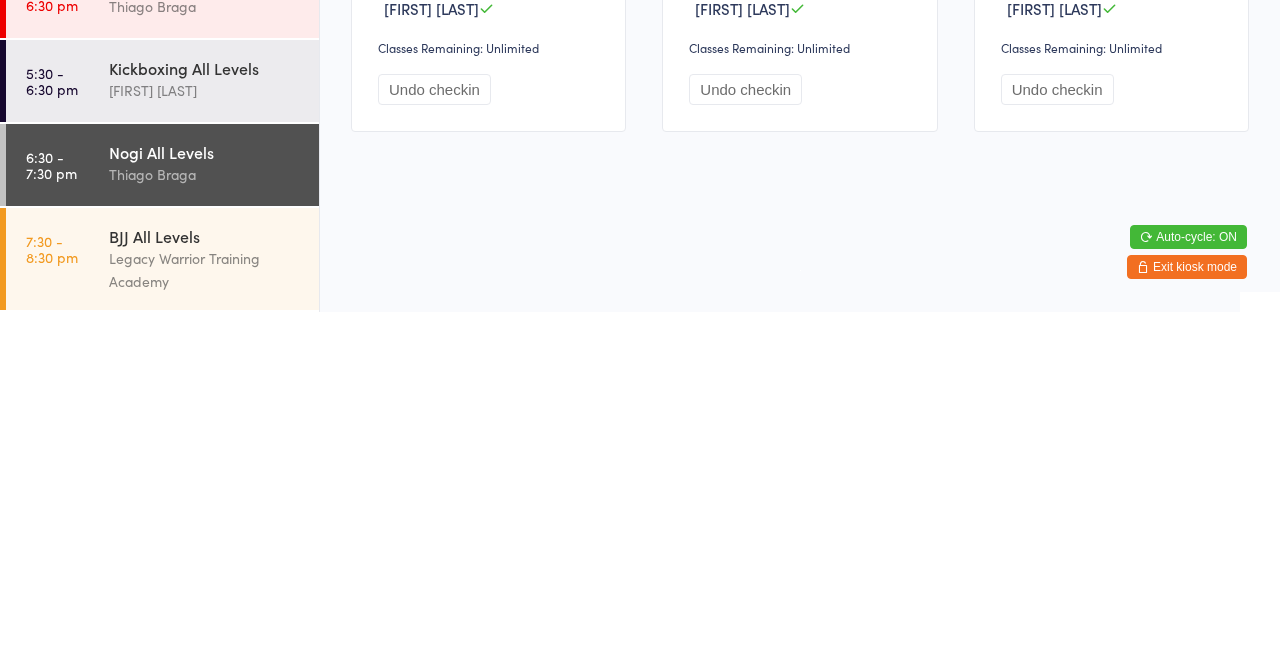 click on "Nogi All Levels" at bounding box center (205, 504) 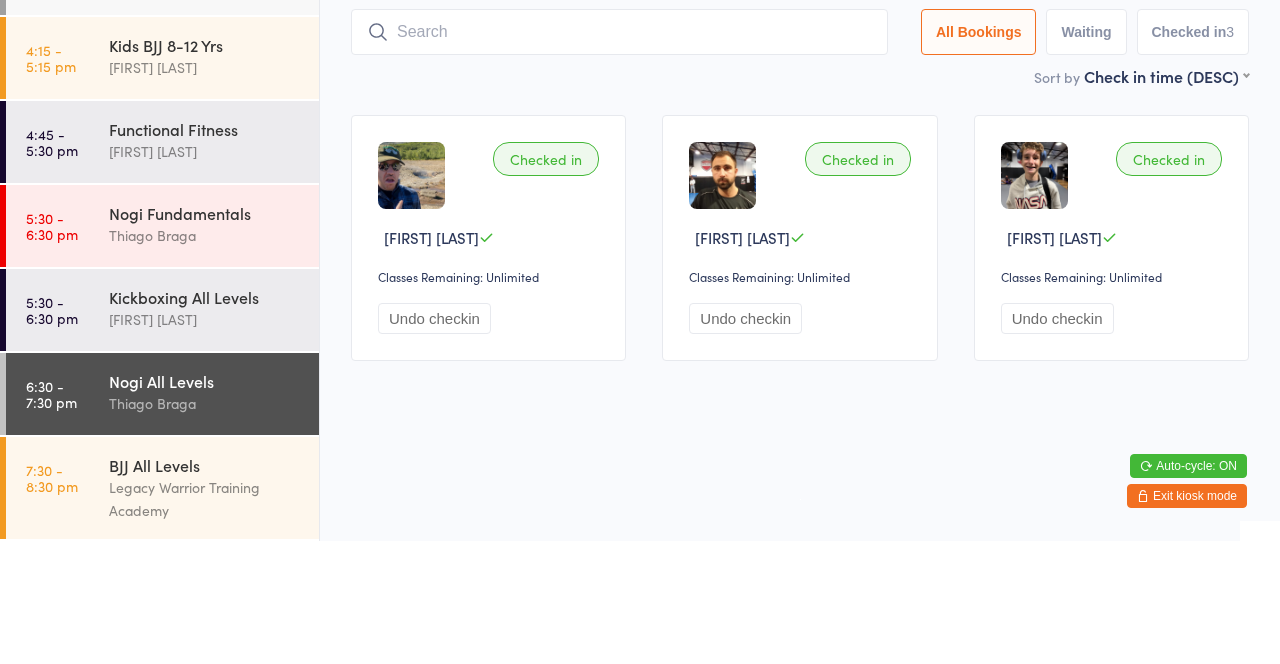 click at bounding box center (619, 155) 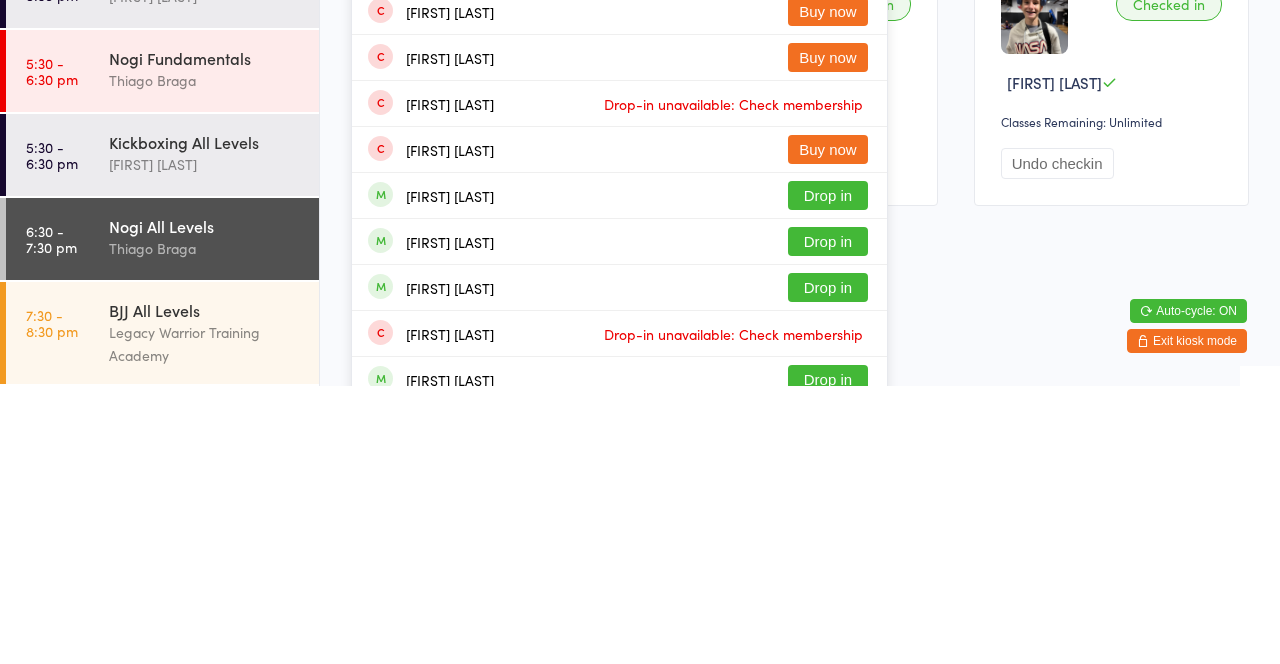 type on "Michael" 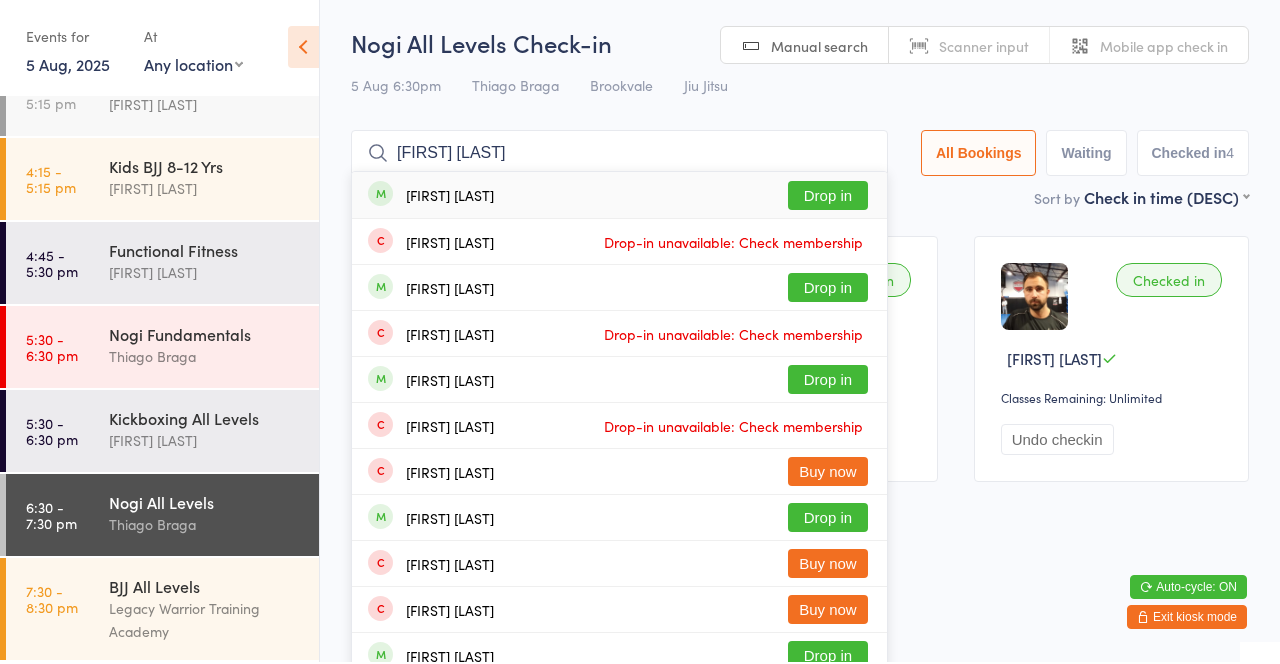type on "[FIRST] [LAST]" 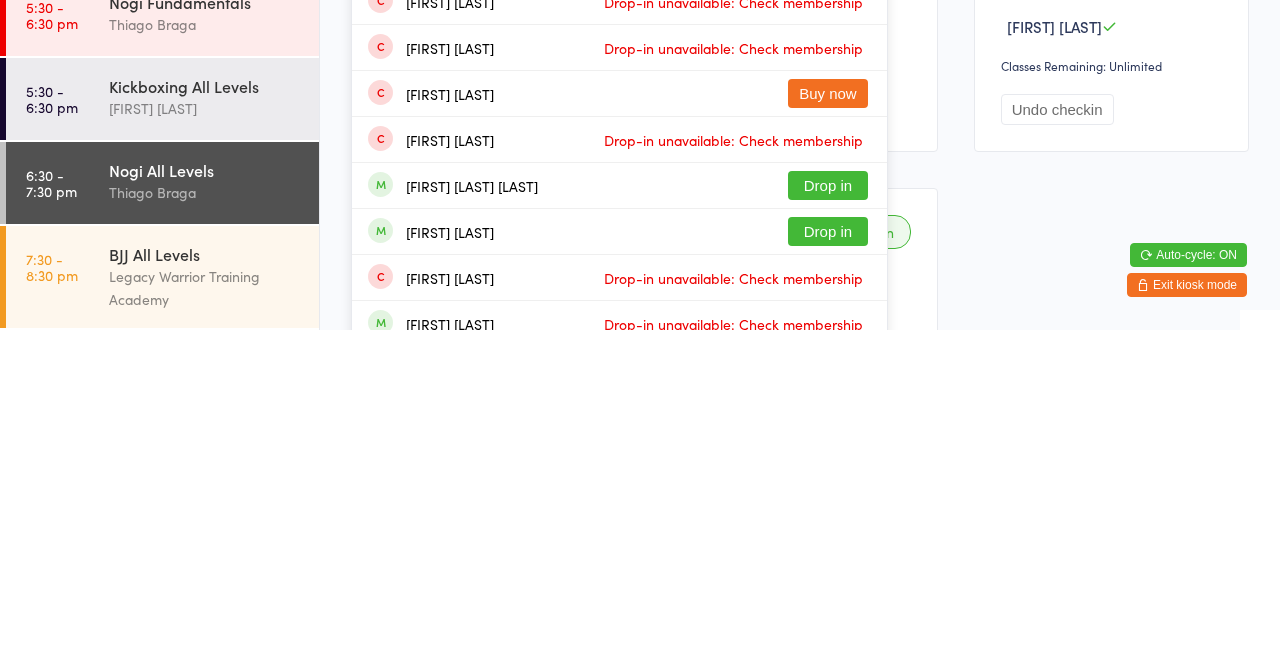 type on "[FIRST]" 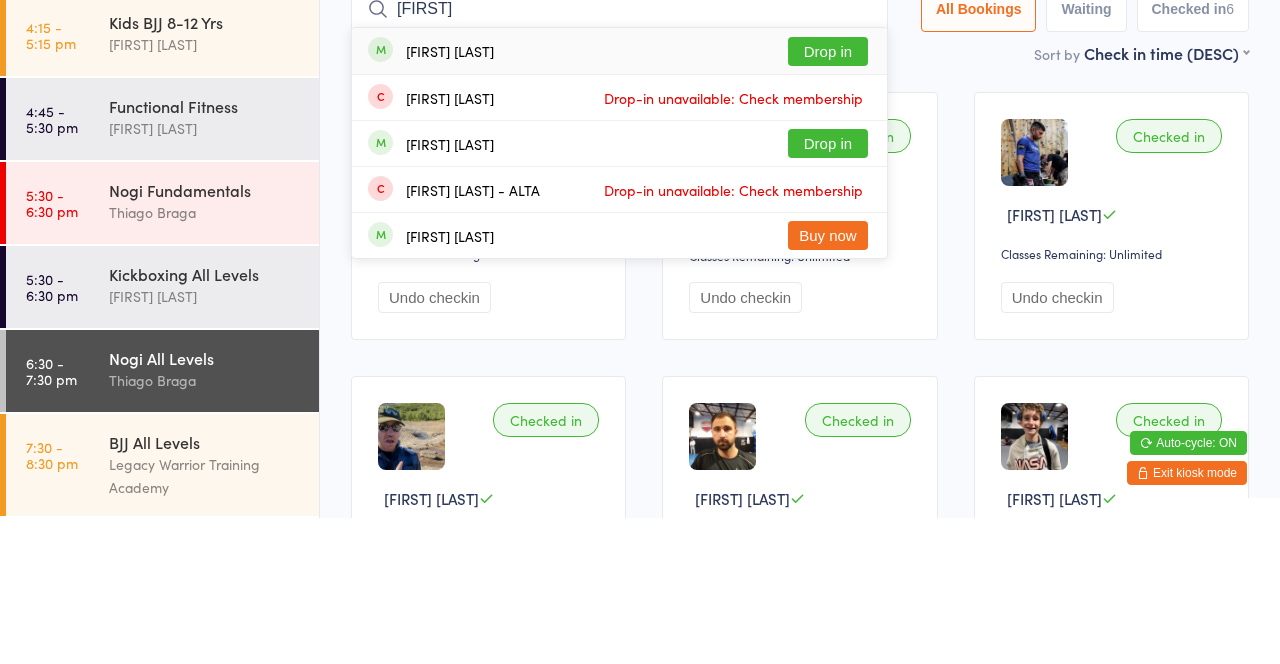 type on "[FIRST]" 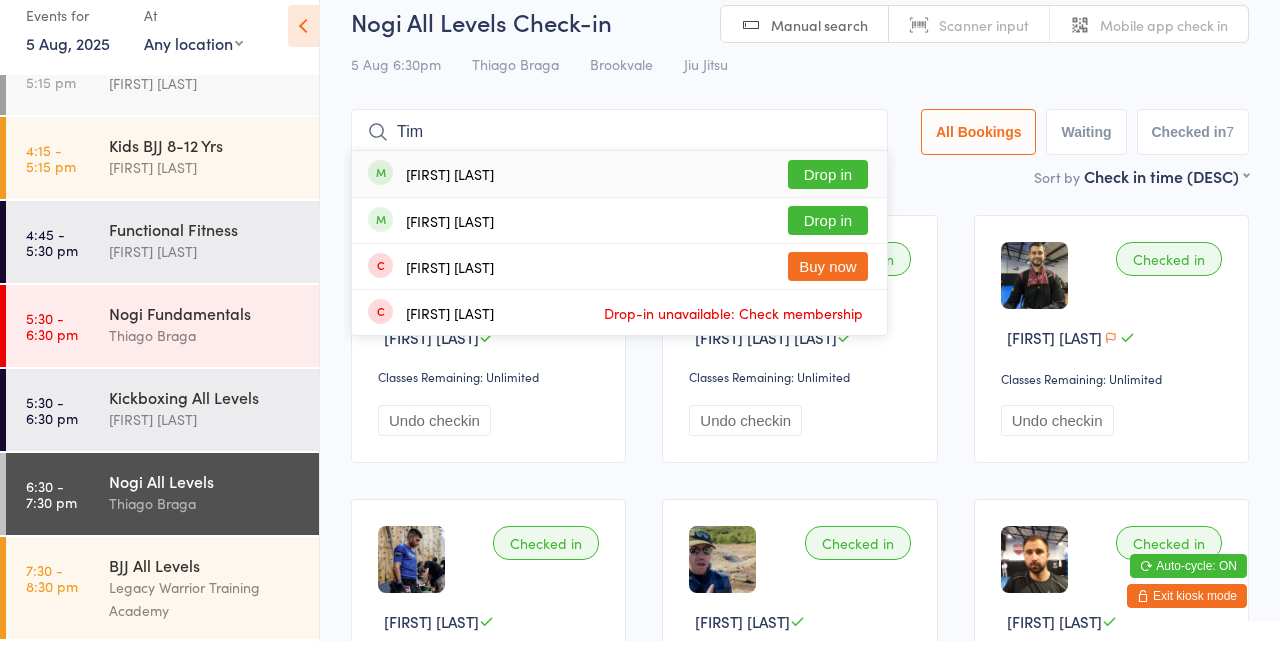 type on "Tim" 